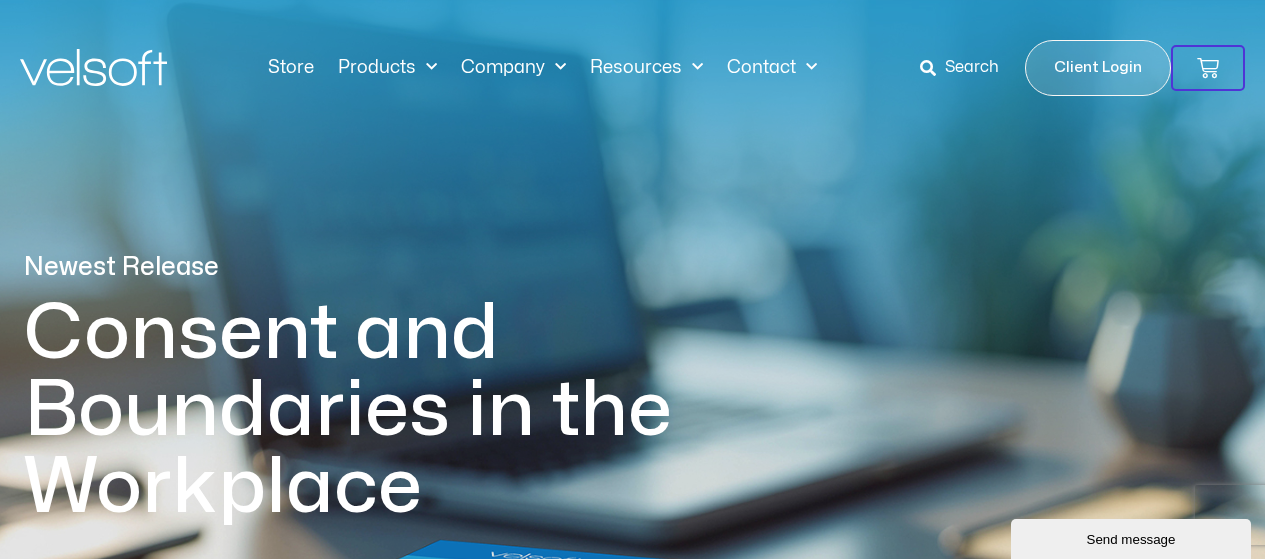 scroll, scrollTop: 0, scrollLeft: 0, axis: both 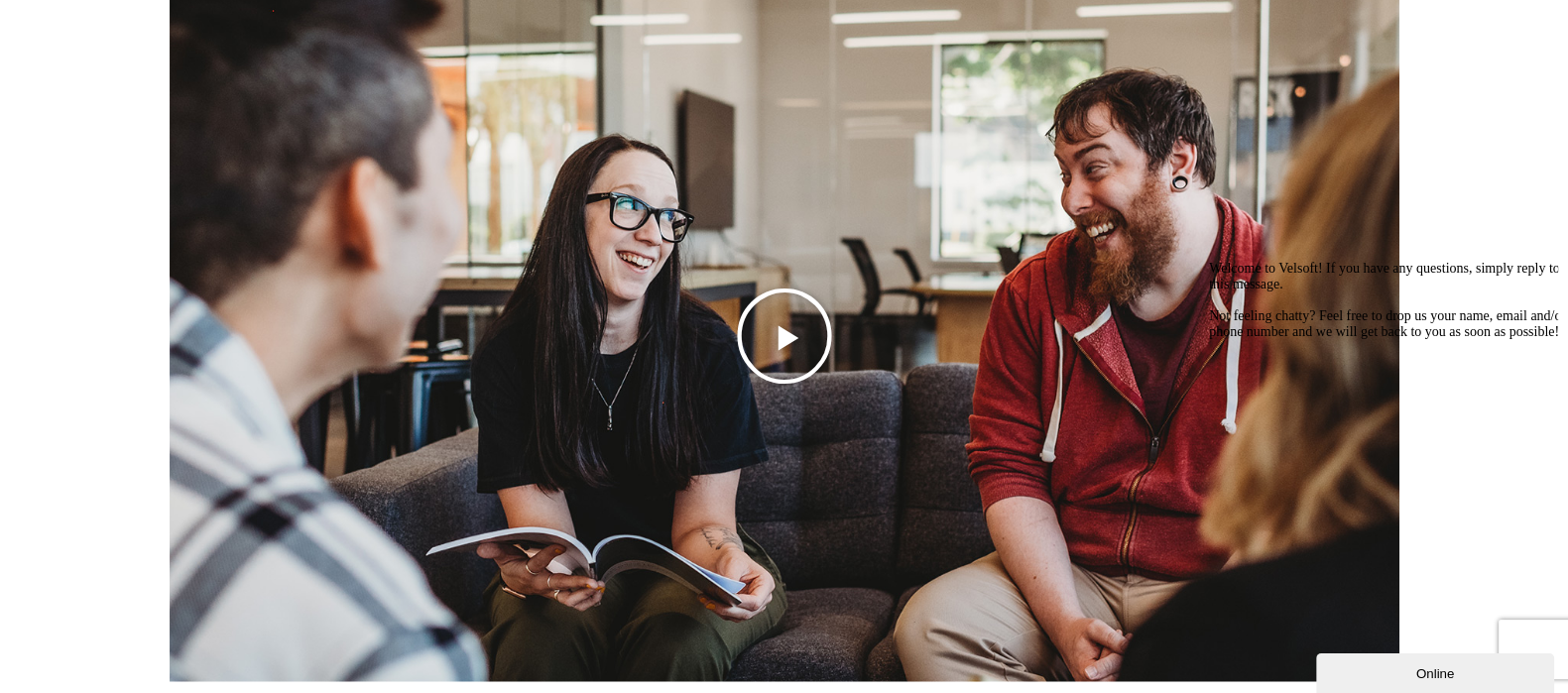 click at bounding box center (784, 336) 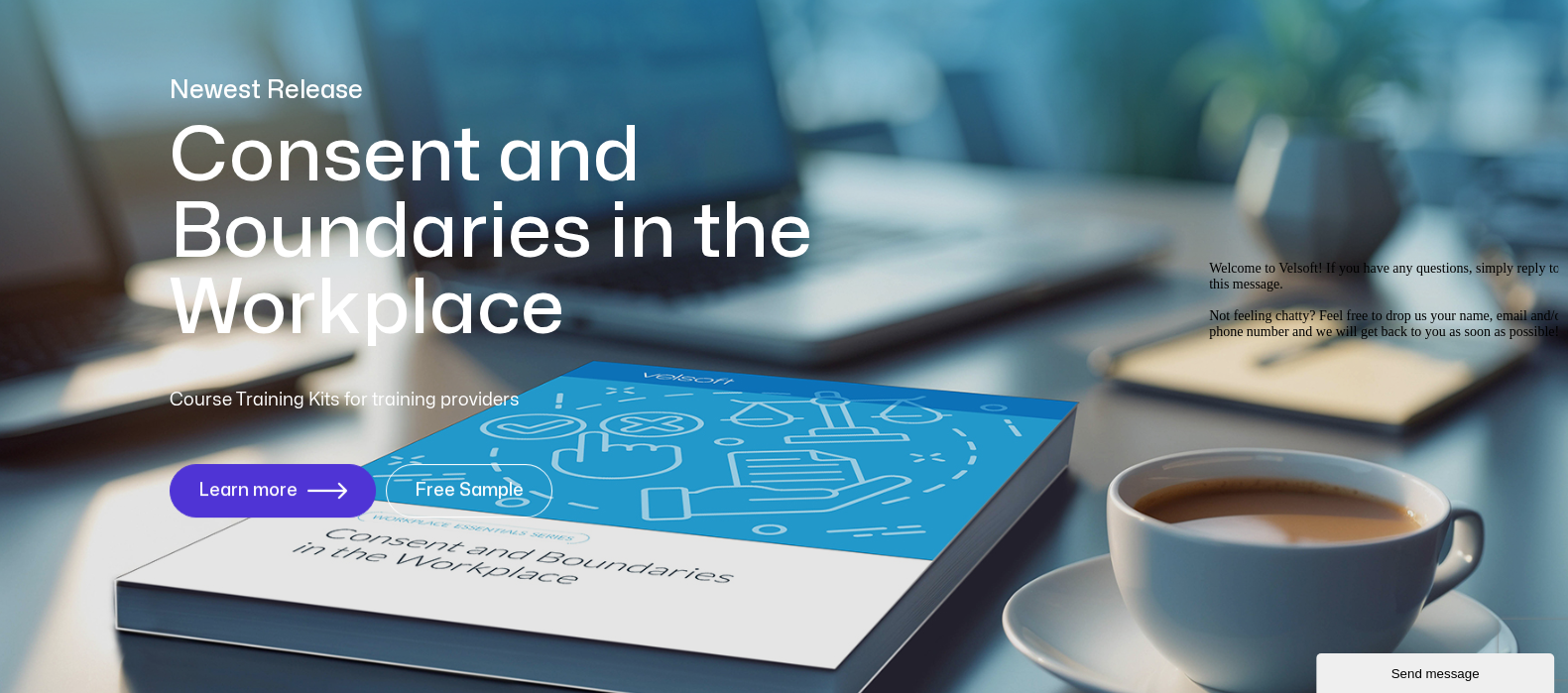 scroll, scrollTop: 0, scrollLeft: 0, axis: both 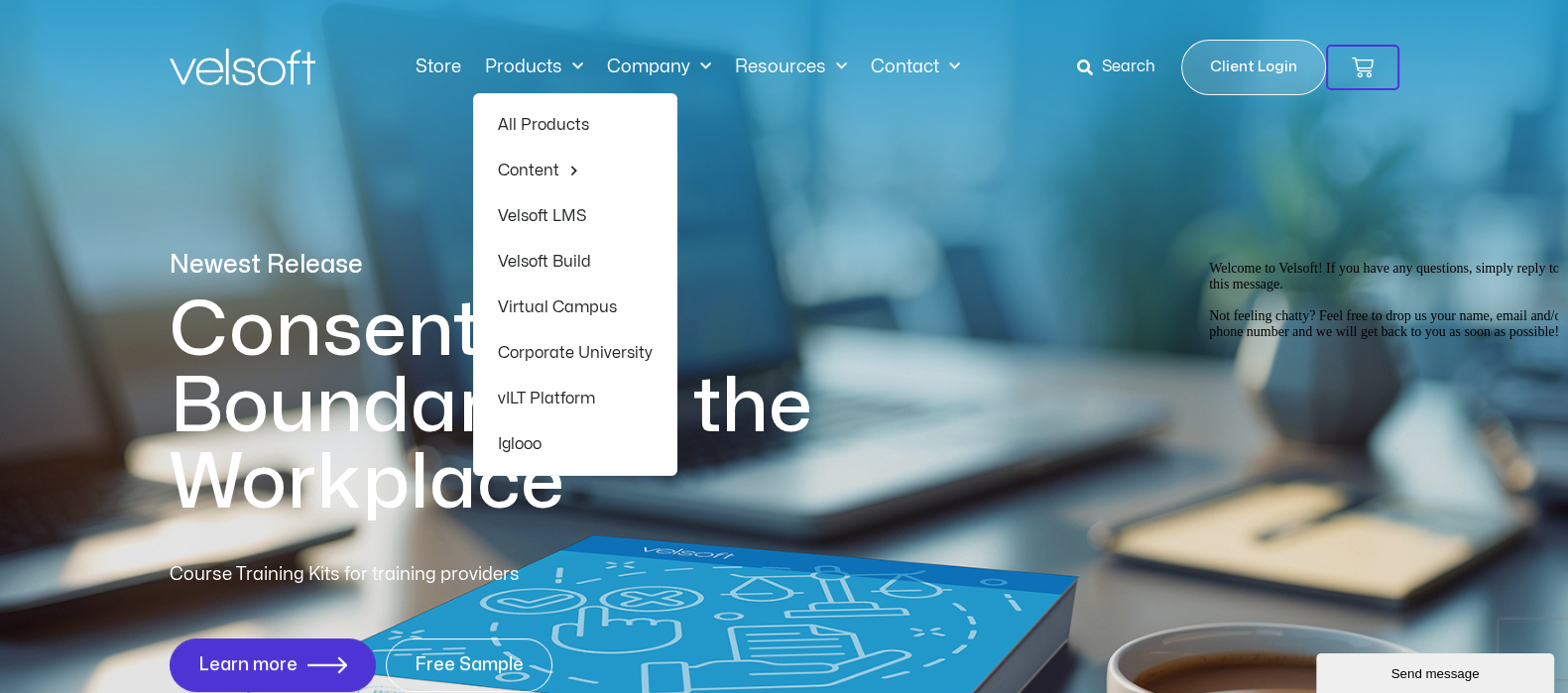 click 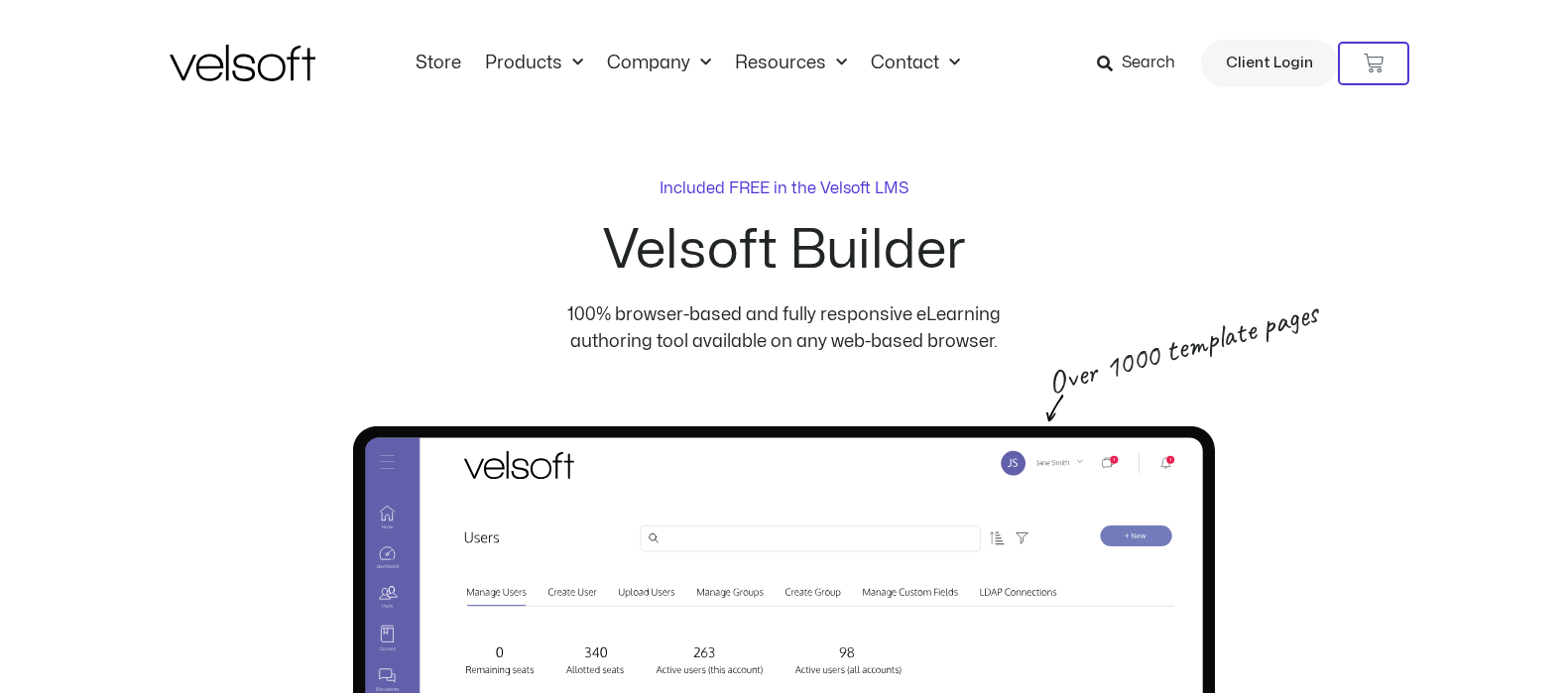 scroll, scrollTop: 0, scrollLeft: 0, axis: both 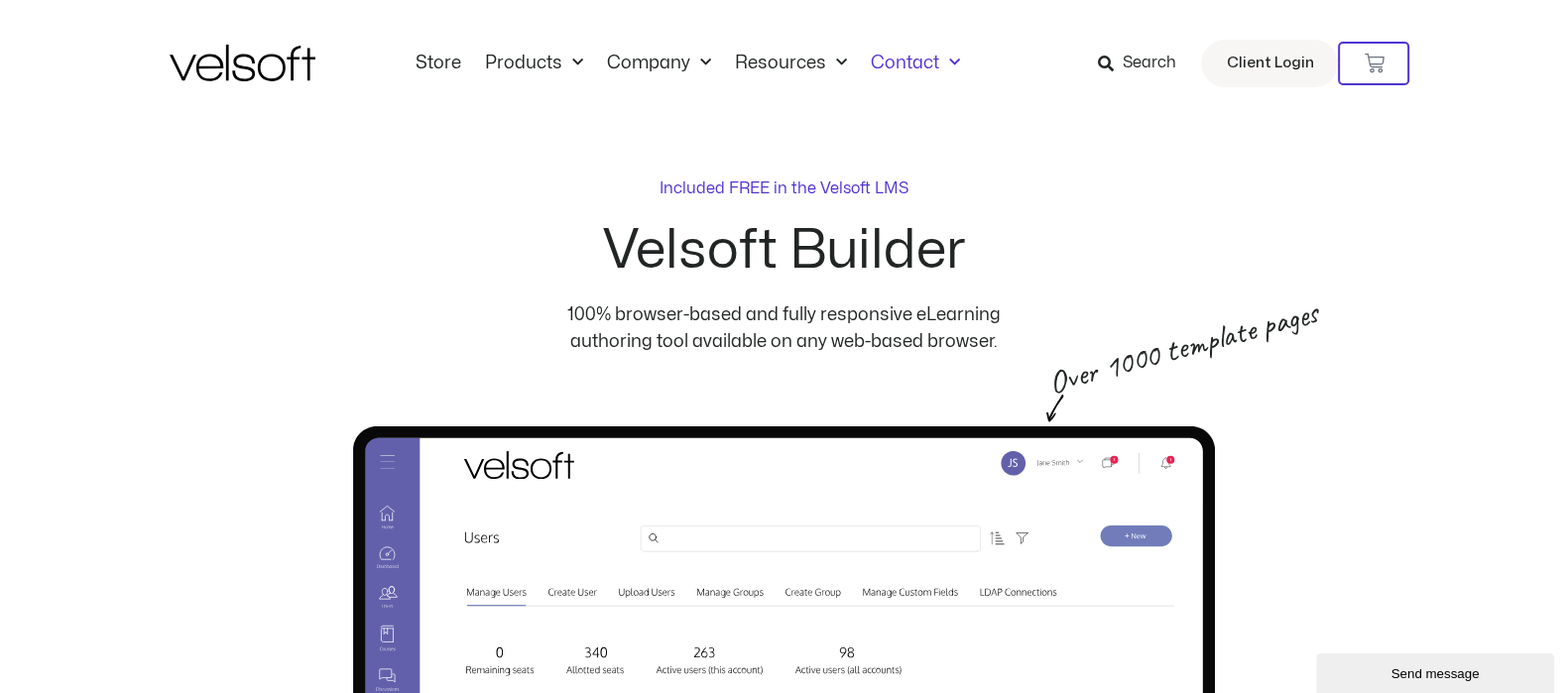 click on "Contact" 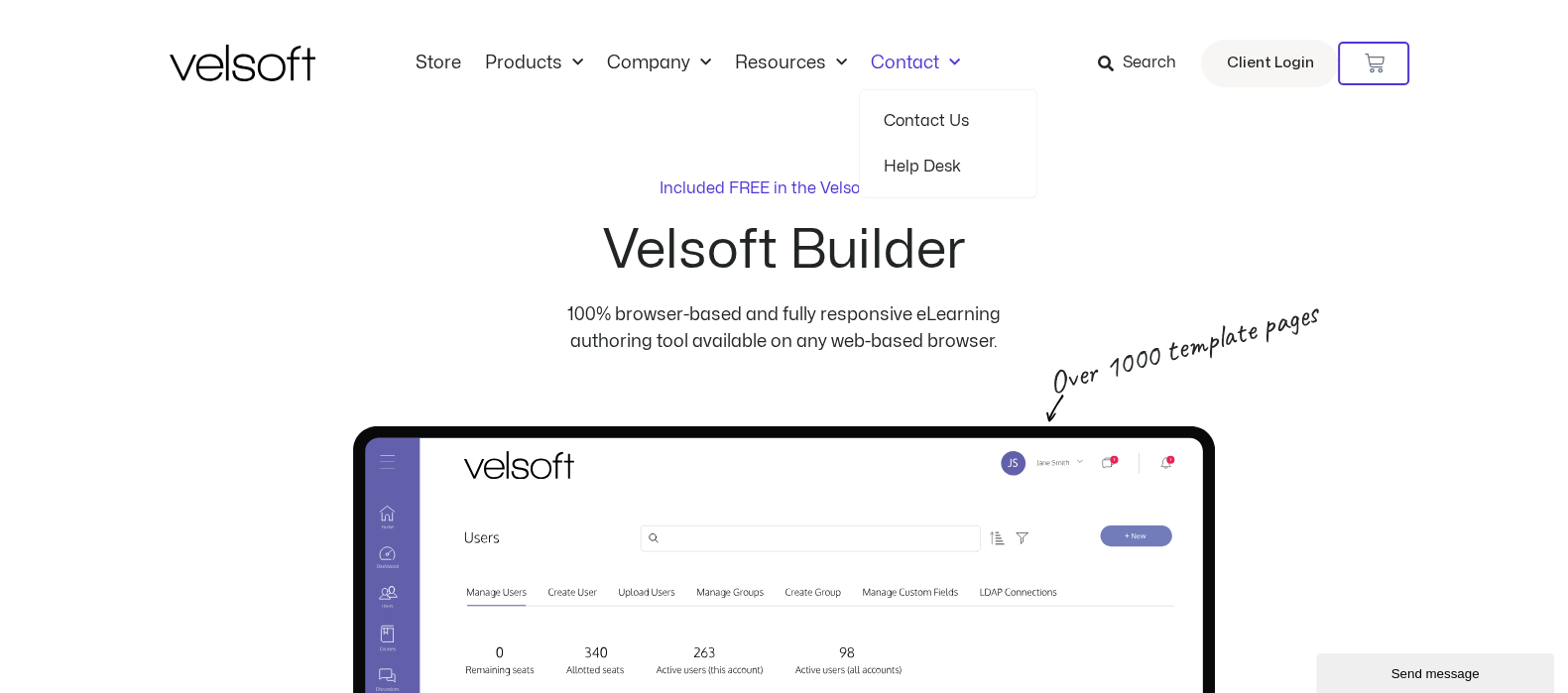 click on "Contact" 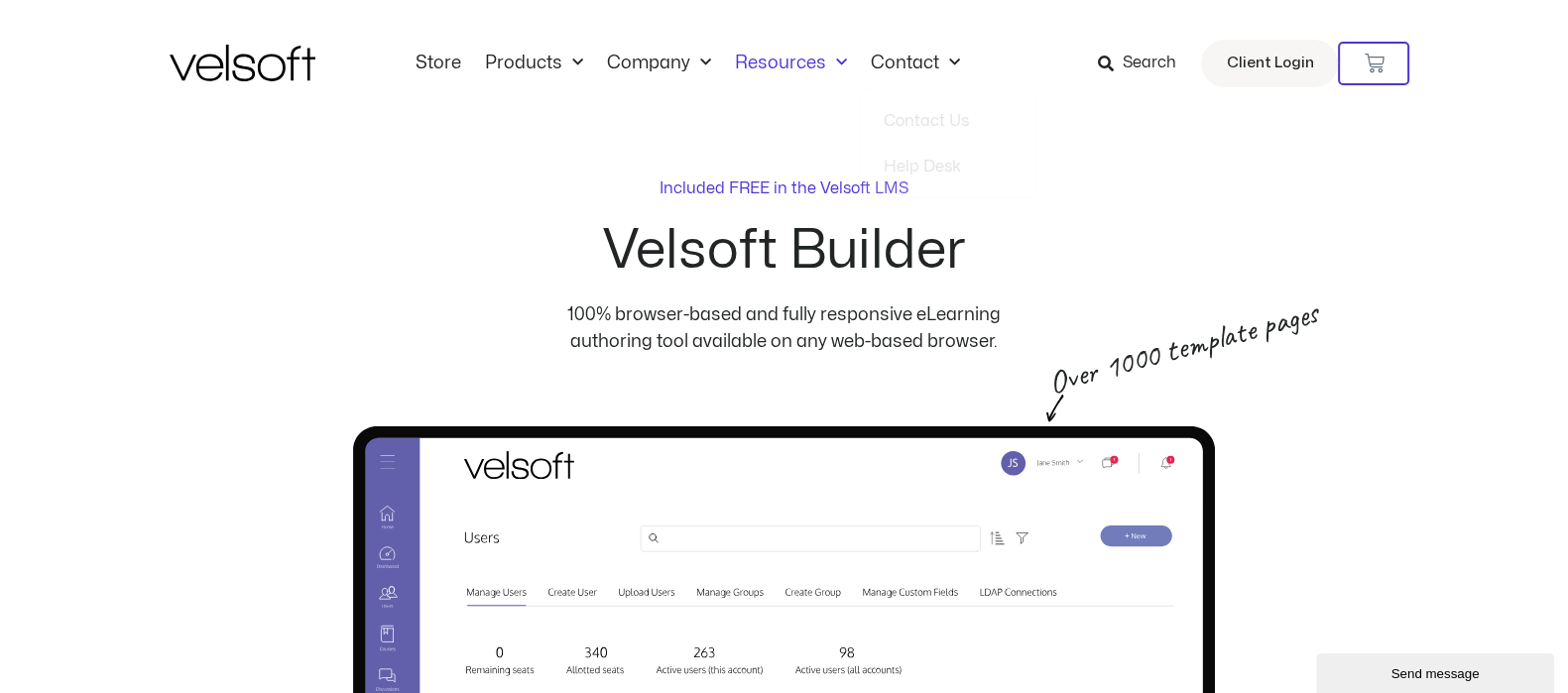 click 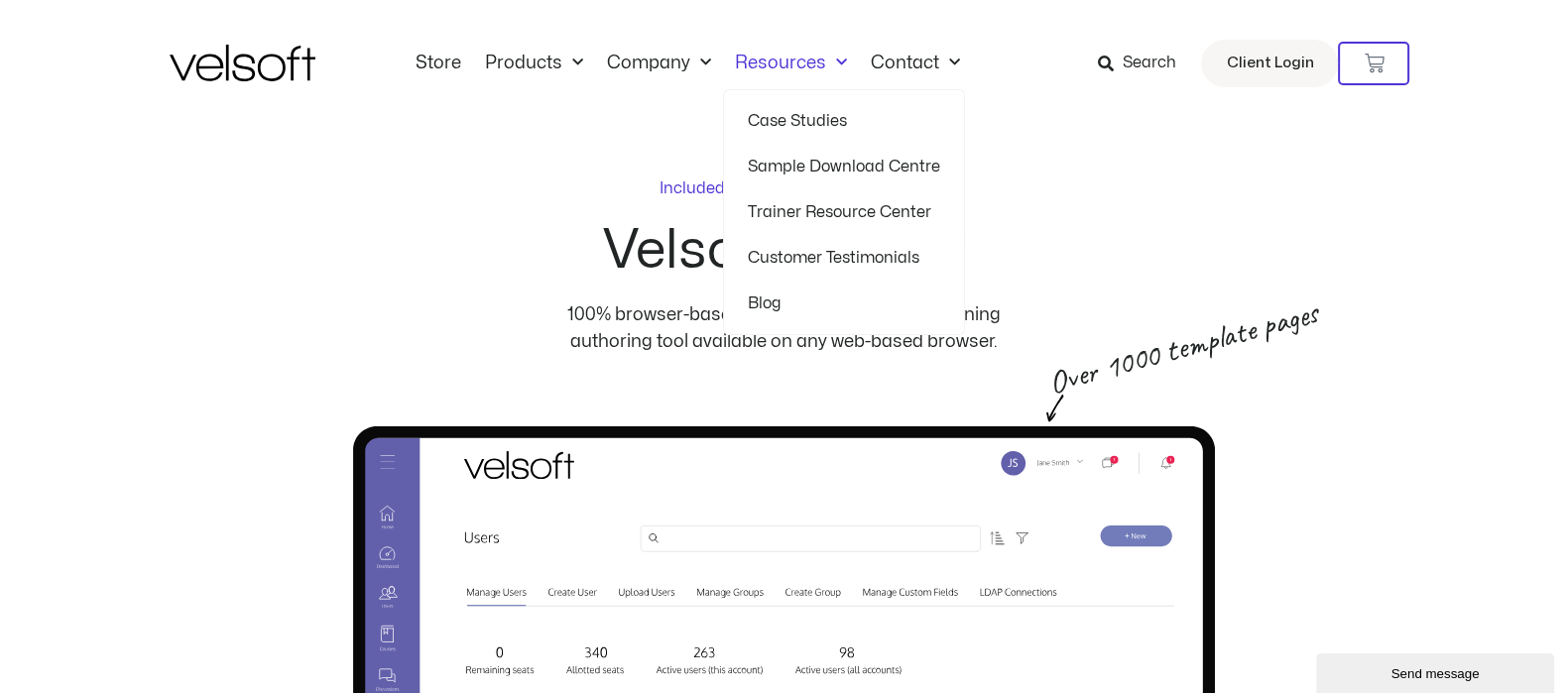 click 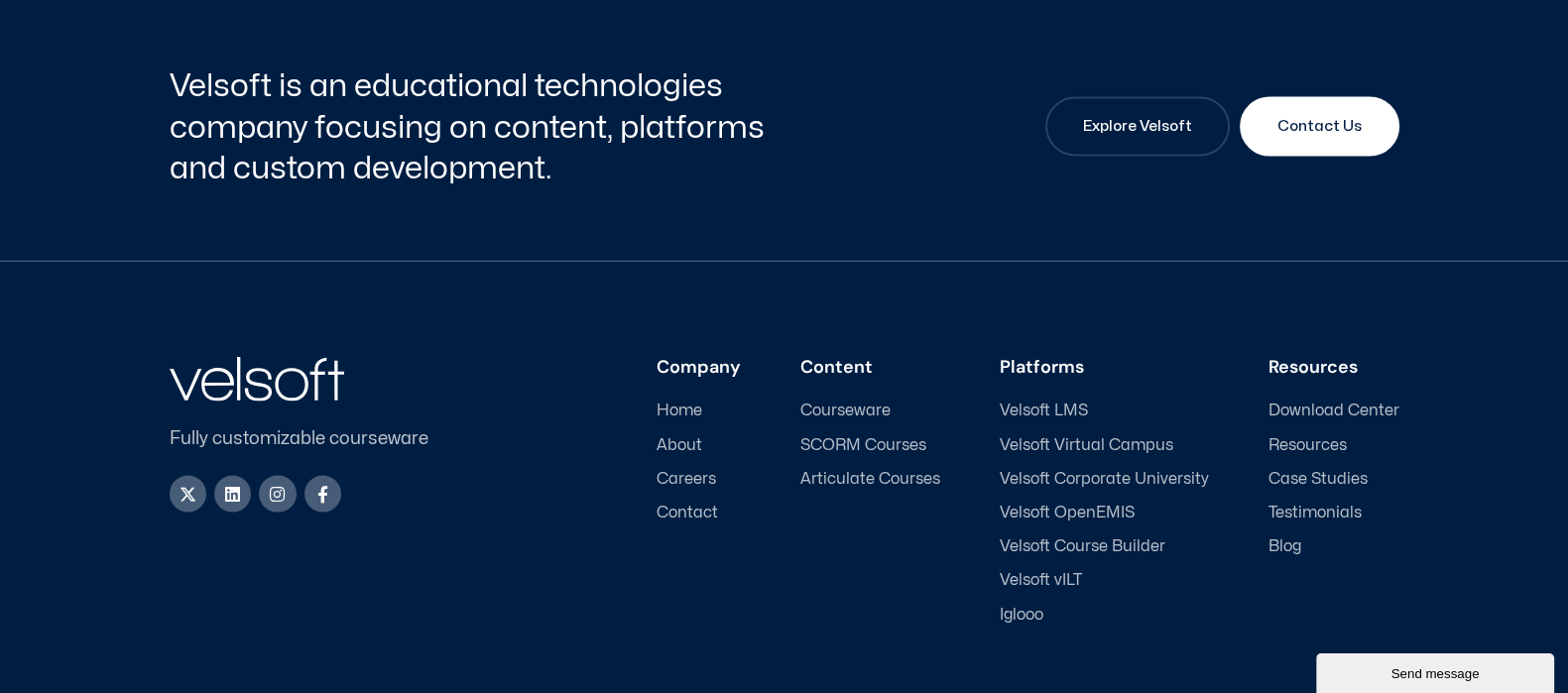 scroll, scrollTop: 5159, scrollLeft: 0, axis: vertical 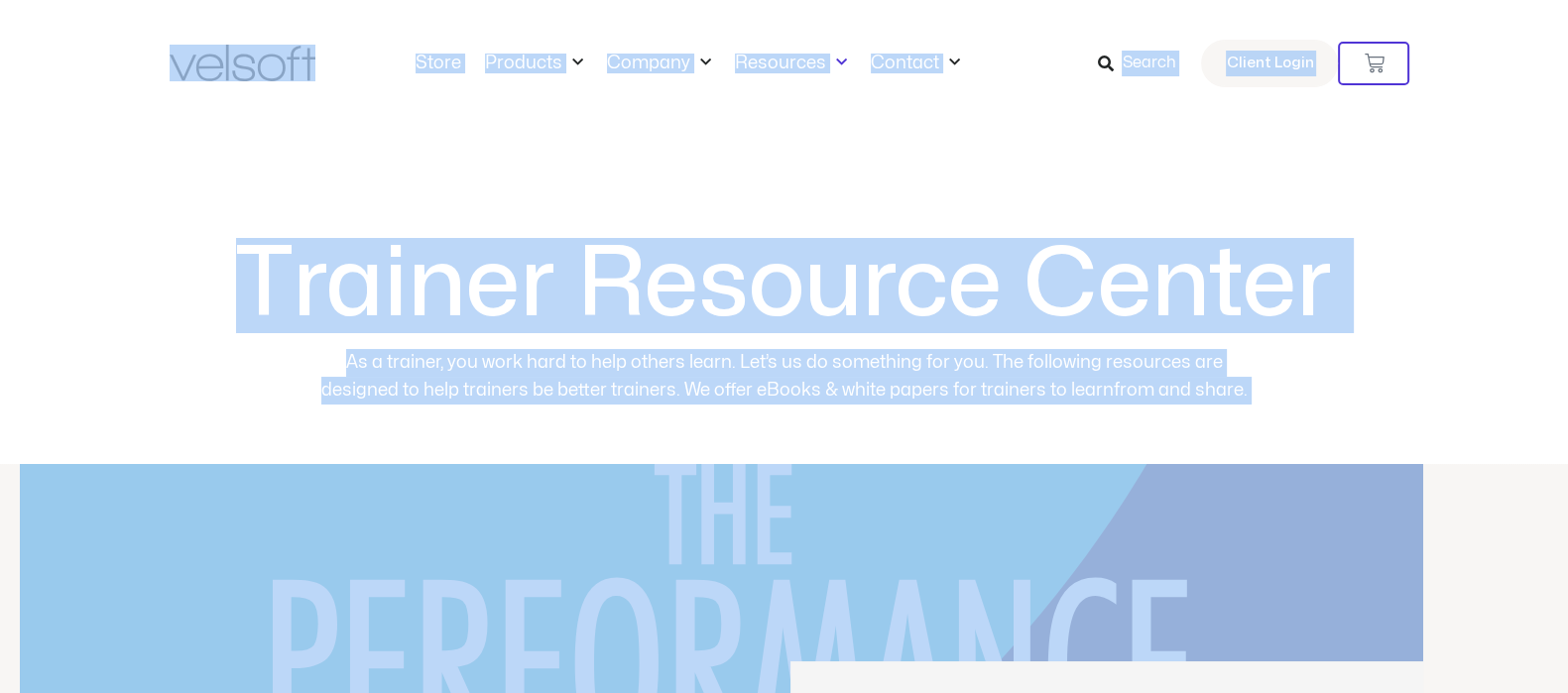 click on "Trainer Resource Center
As a trainer, you work hard to help others learn. Let’s us do something for you. The following resources are designed to help trainers be better trainers. We offer eBooks & white papers for trainers to learnfrom and share." at bounding box center (784, 295) 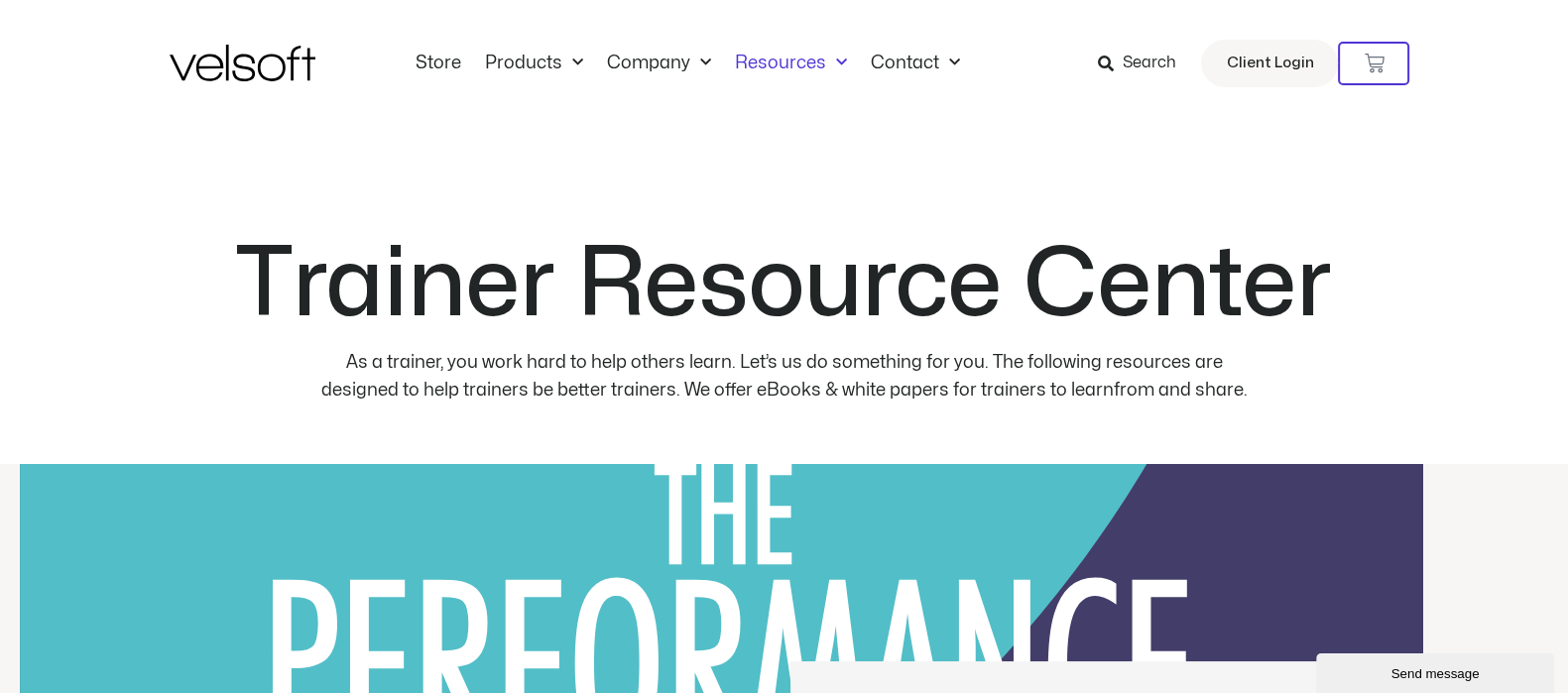 scroll, scrollTop: 0, scrollLeft: 0, axis: both 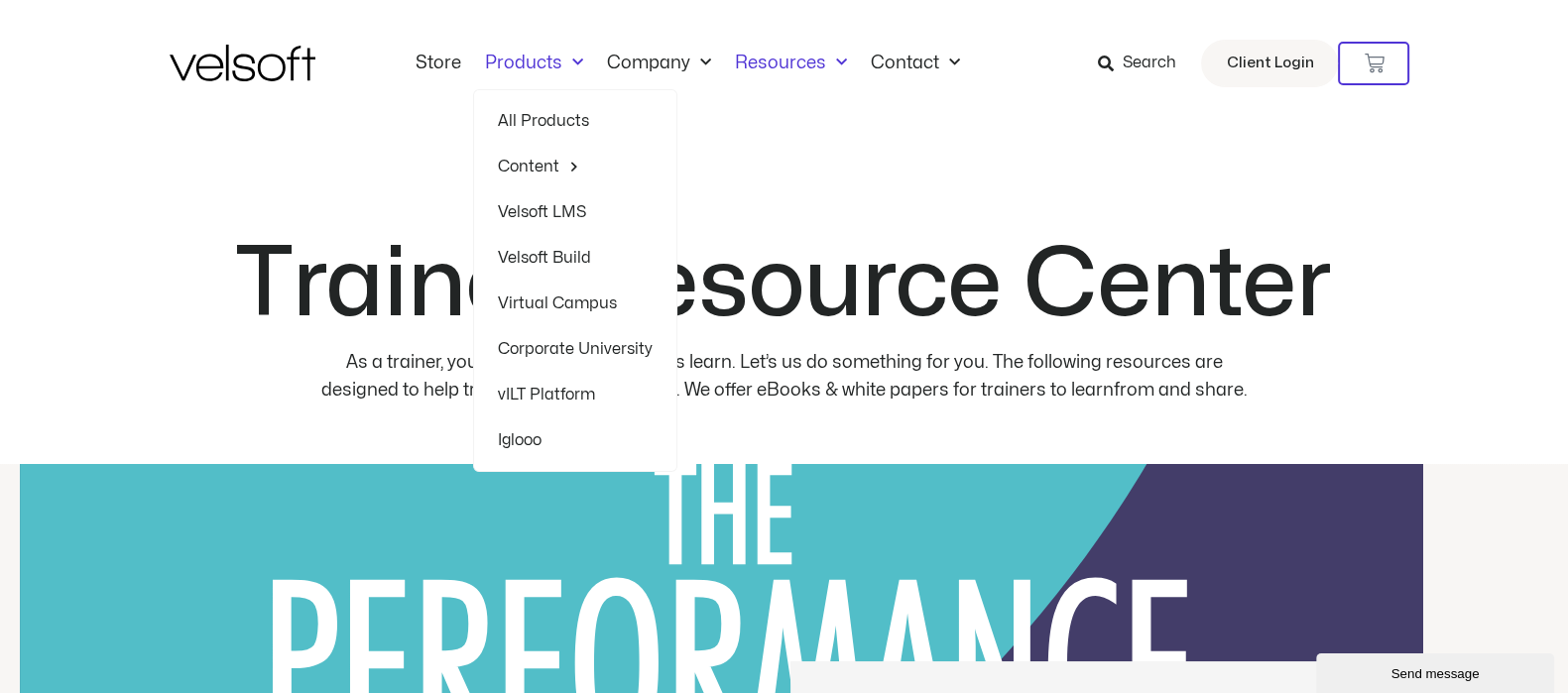click 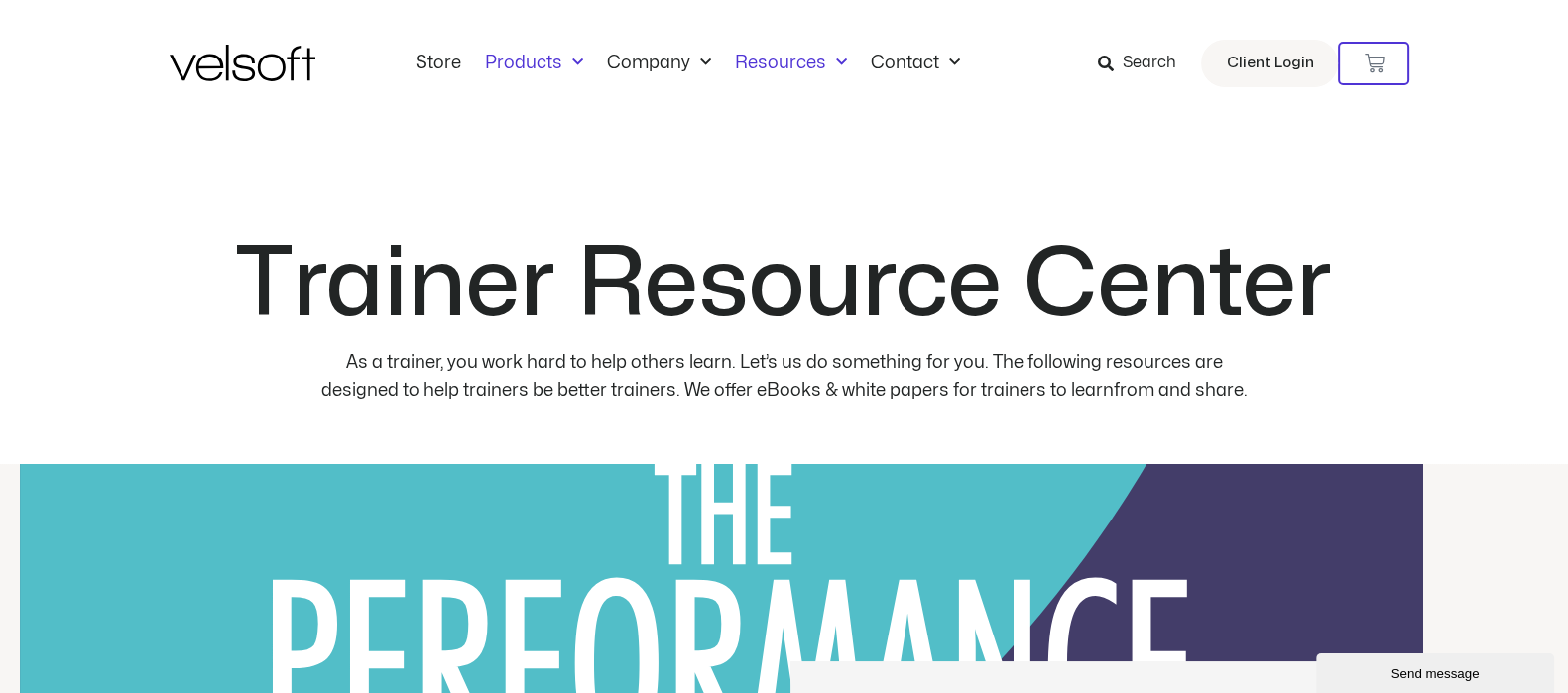 click 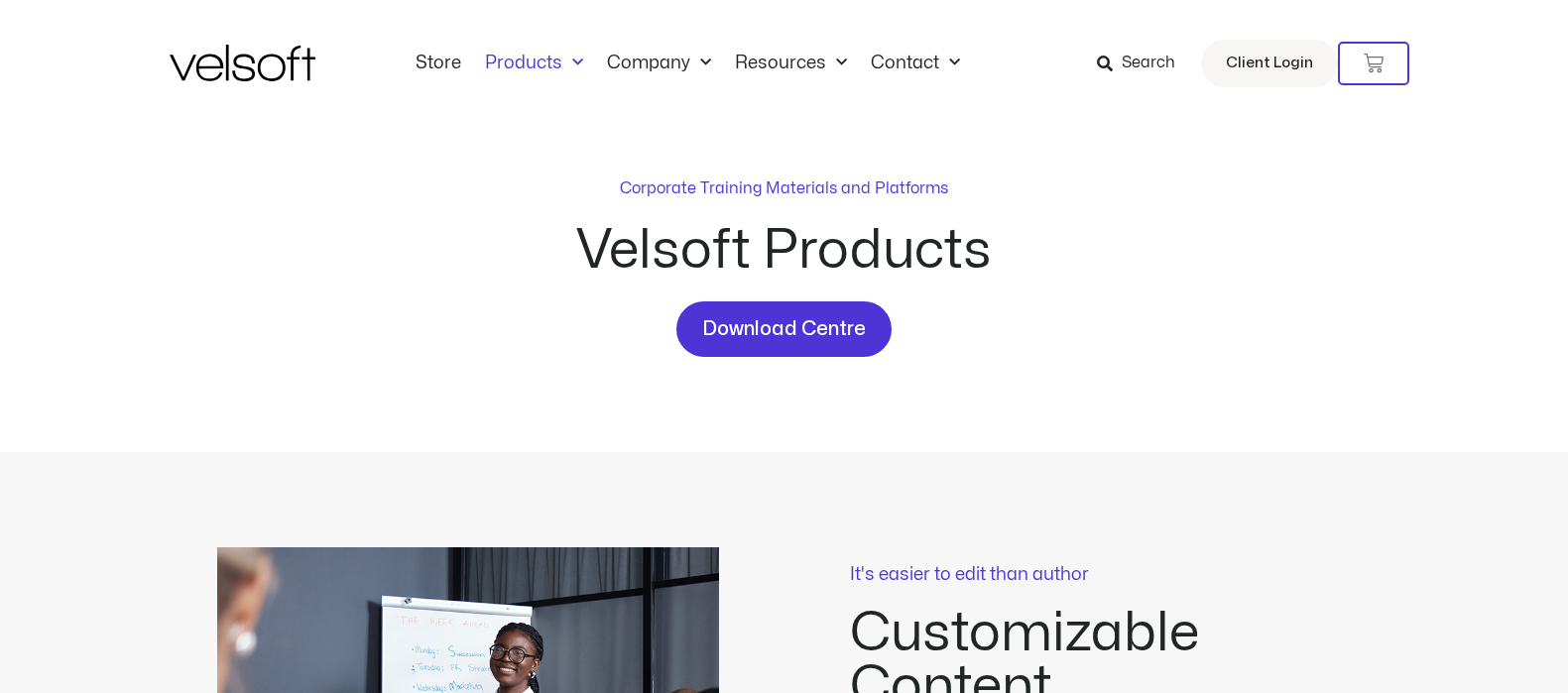 scroll, scrollTop: 0, scrollLeft: 0, axis: both 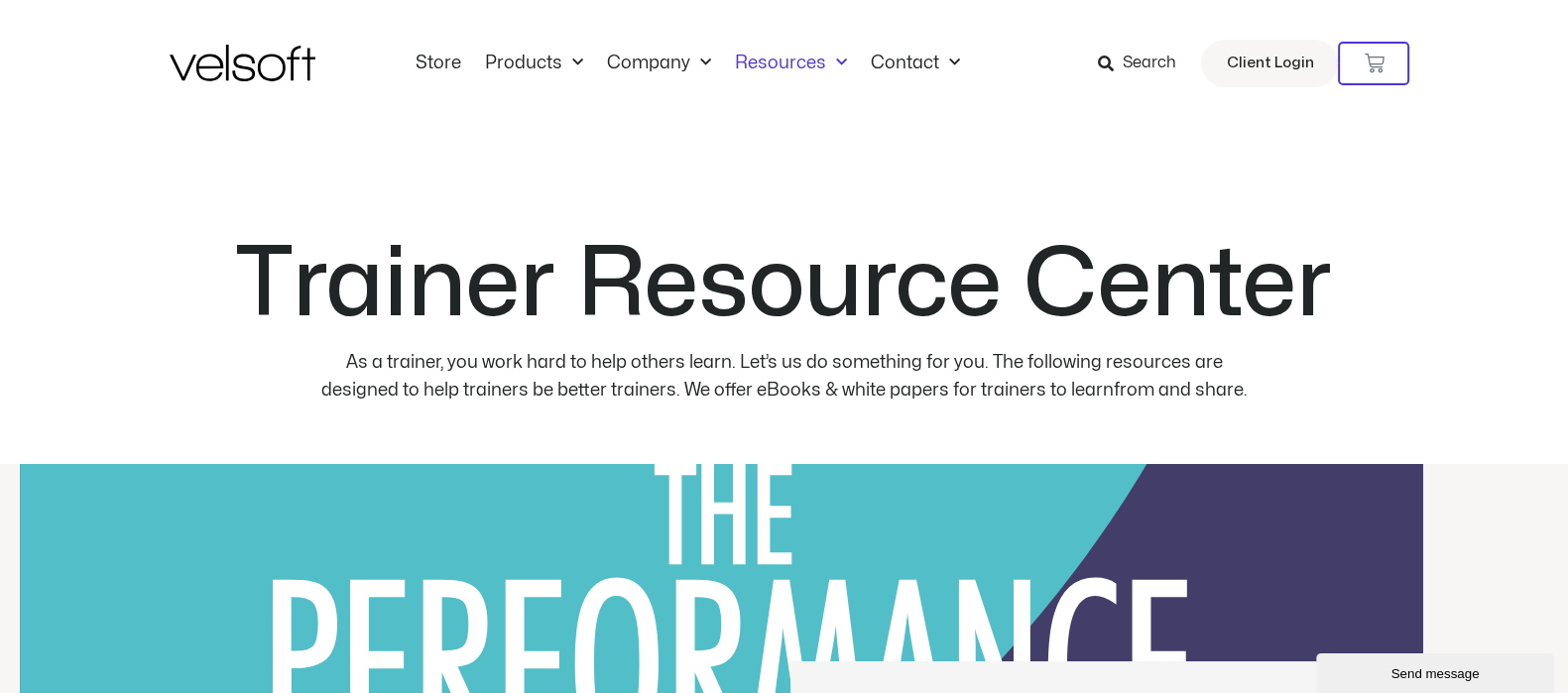 click at bounding box center [242, 62] 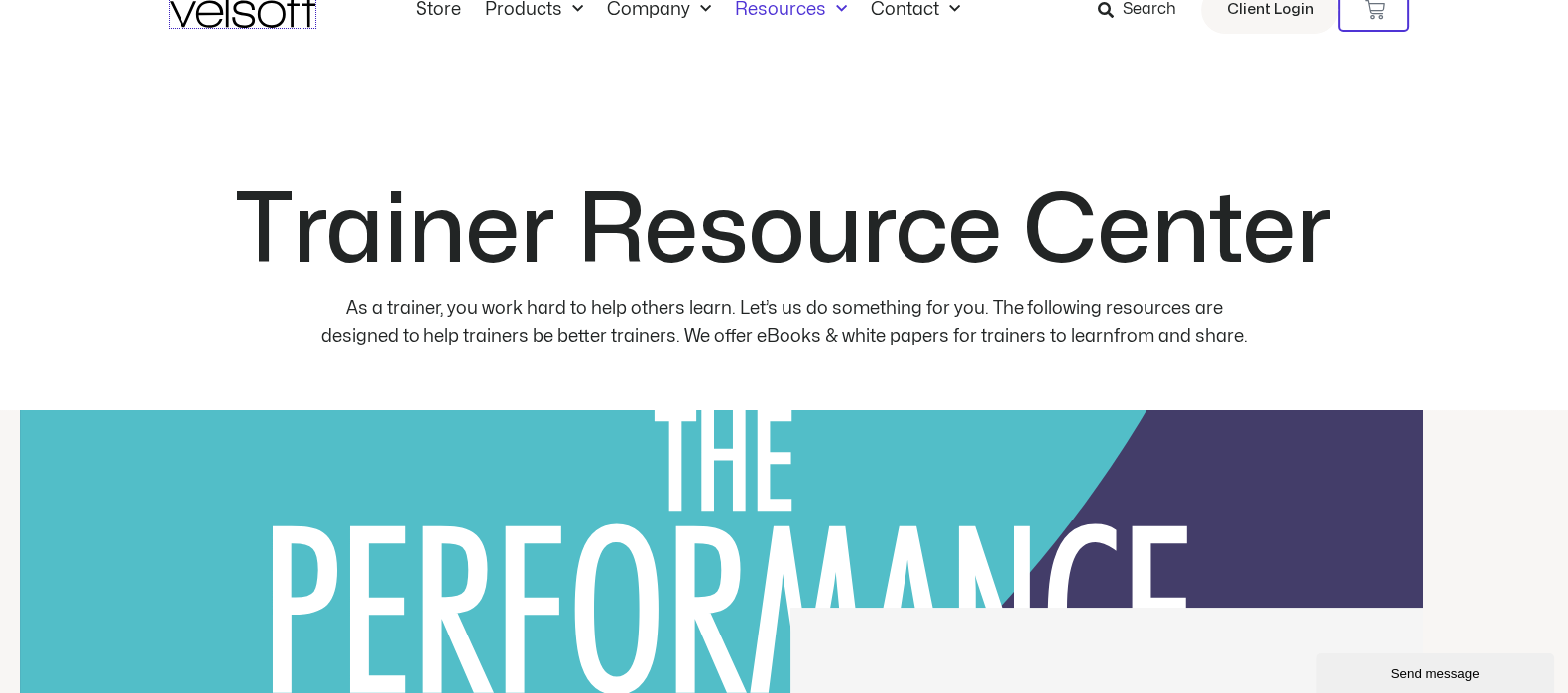 scroll, scrollTop: 0, scrollLeft: 0, axis: both 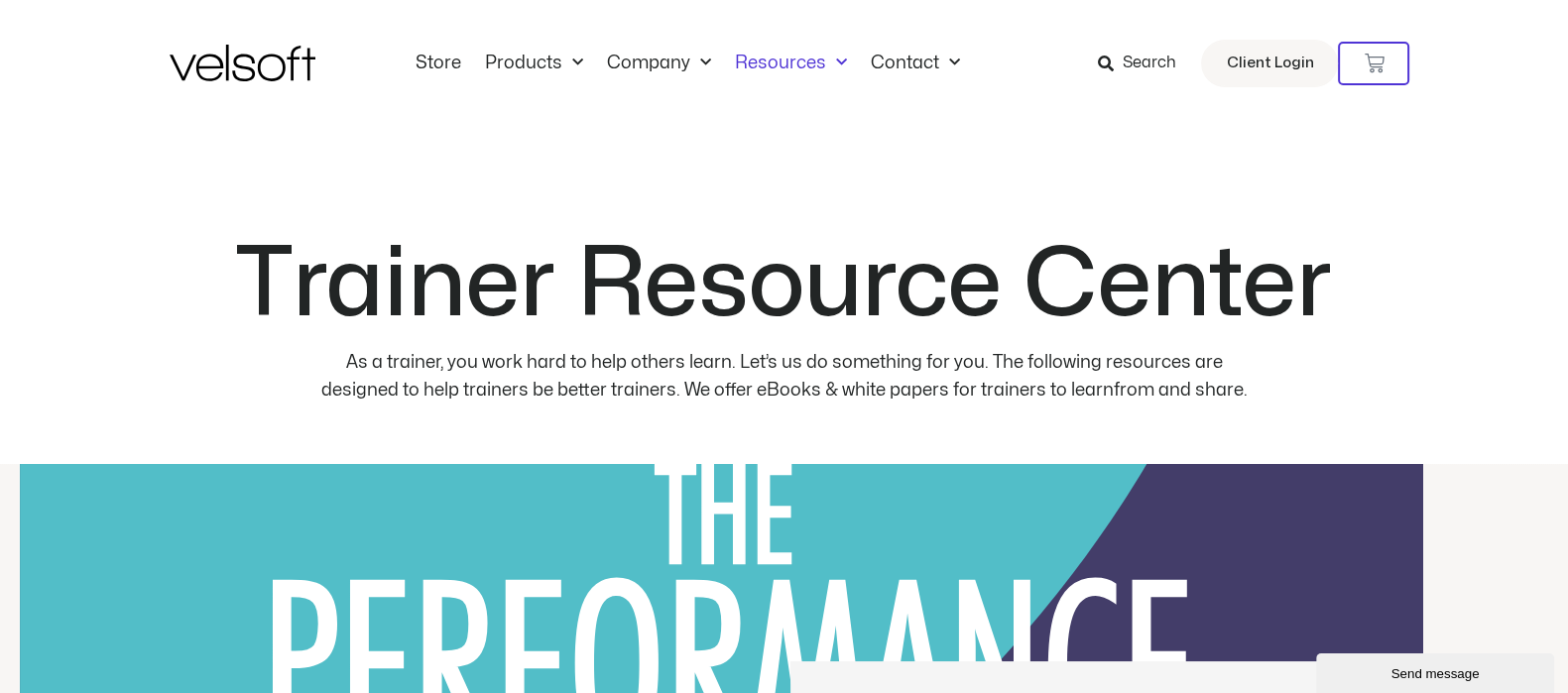 click at bounding box center (242, 62) 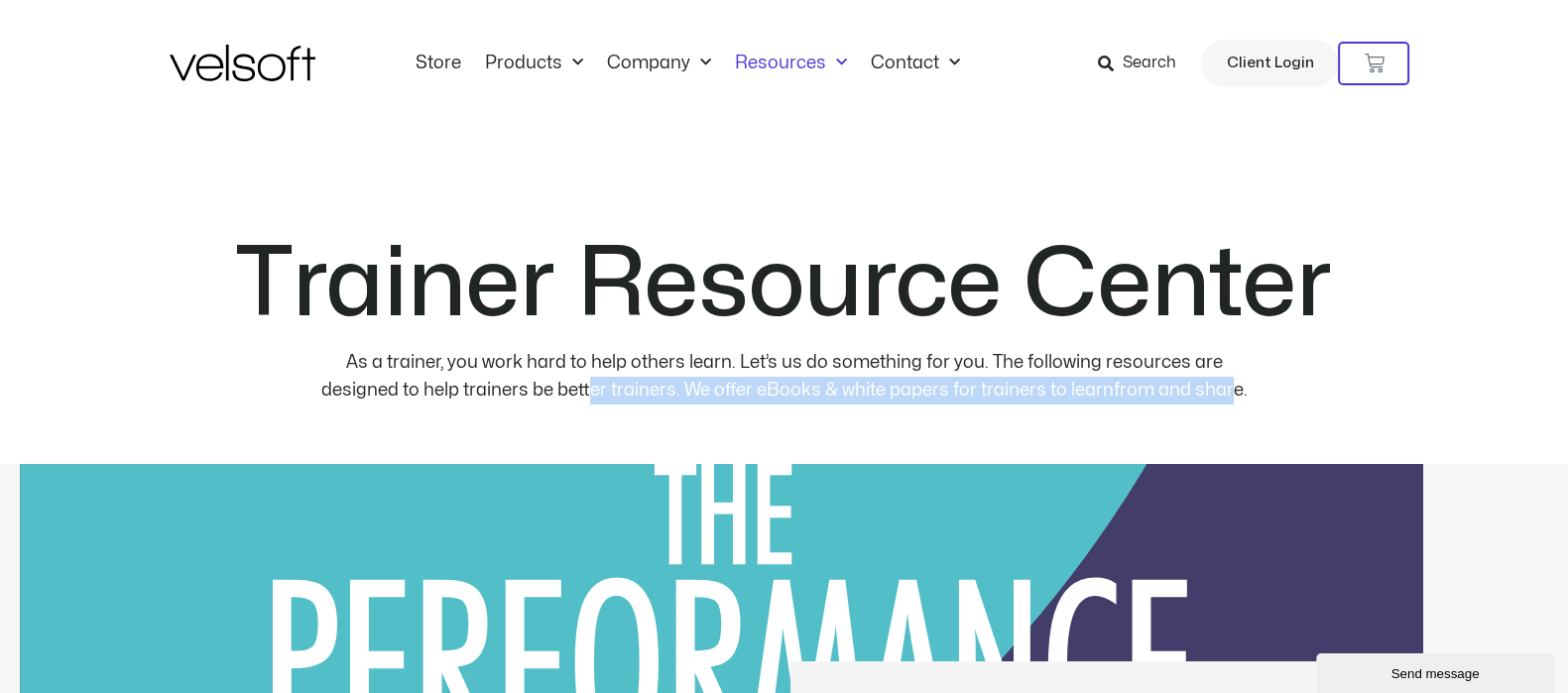 drag, startPoint x: 1068, startPoint y: 389, endPoint x: 421, endPoint y: 378, distance: 647.0935 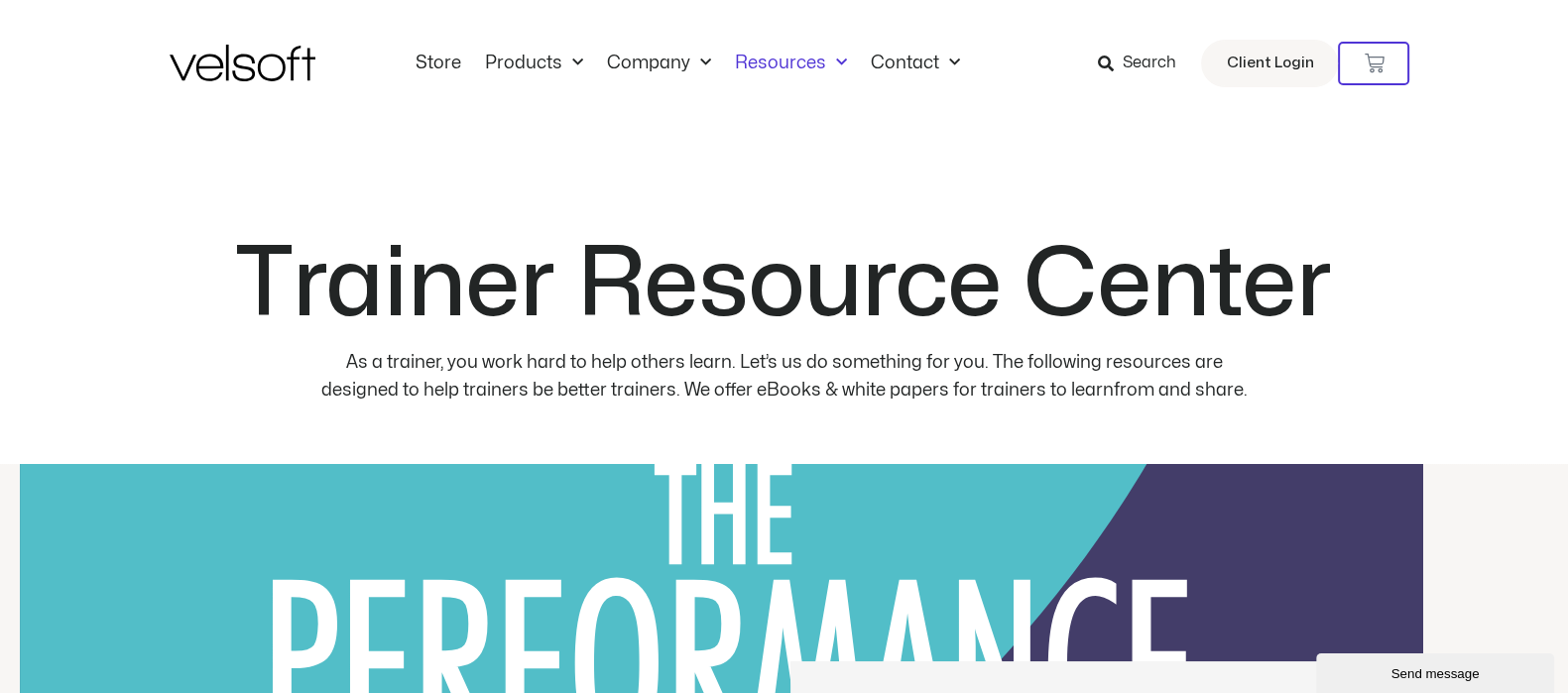 click on "As a trainer, you work hard to help others learn. Let’s us do something for you. The following resources are designed to help trainers be better trainers. We offer eBooks & white papers for trainers to learnfrom and share." at bounding box center (784, 377) 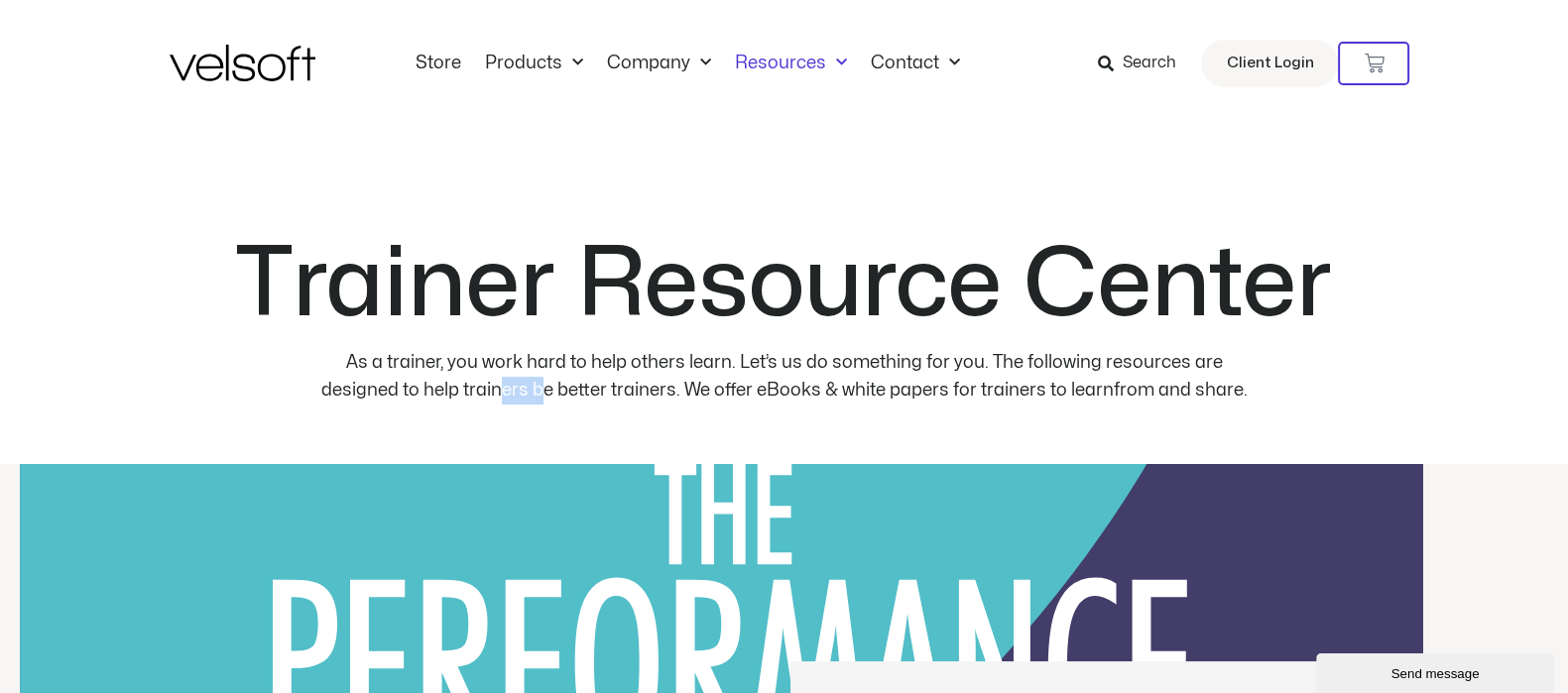 click on "As a trainer, you work hard to help others learn. Let’s us do something for you. The following resources are designed to help trainers be better trainers. We offer eBooks & white papers for trainers to learnfrom and share." at bounding box center (784, 377) 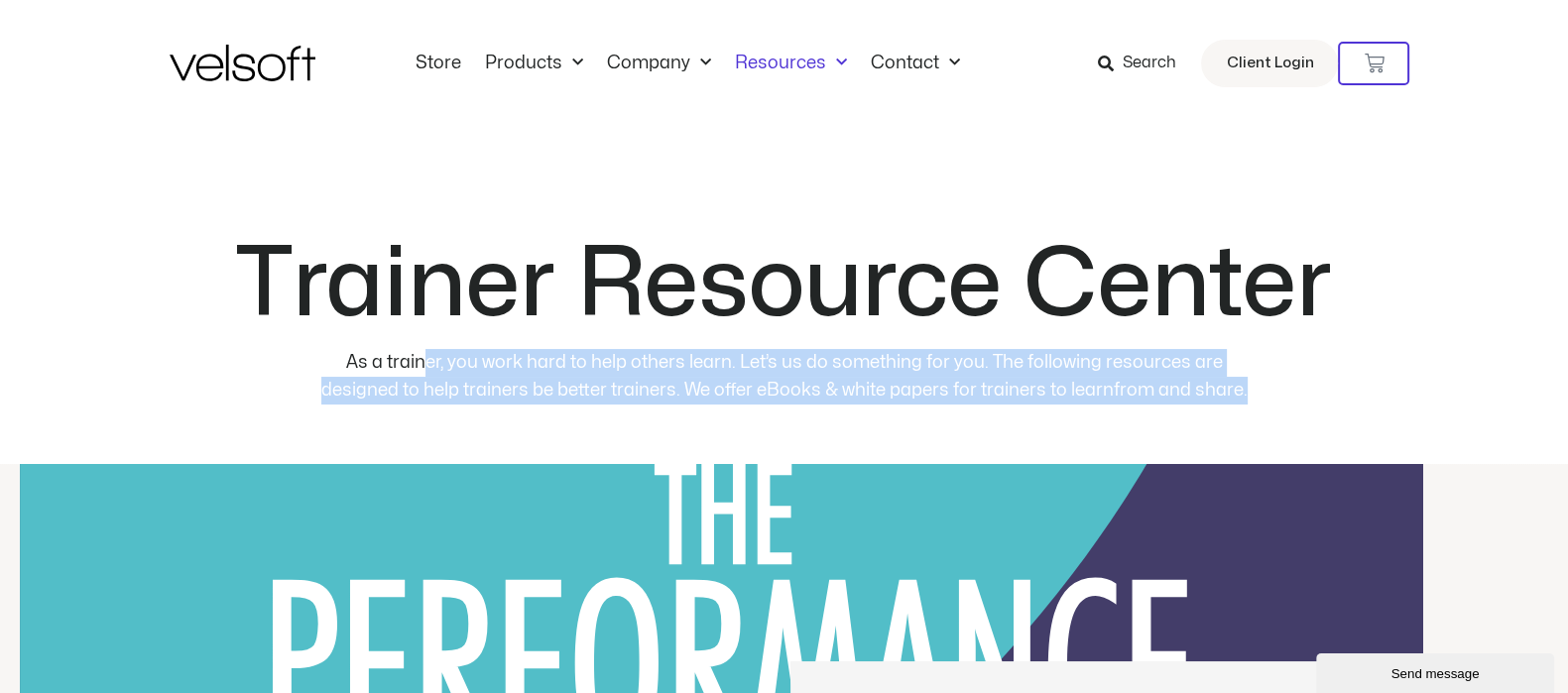 click on "As a trainer, you work hard to help others learn. Let’s us do something for you. The following resources are designed to help trainers be better trainers. We offer eBooks & white papers for trainers to learnfrom and share." at bounding box center (784, 377) 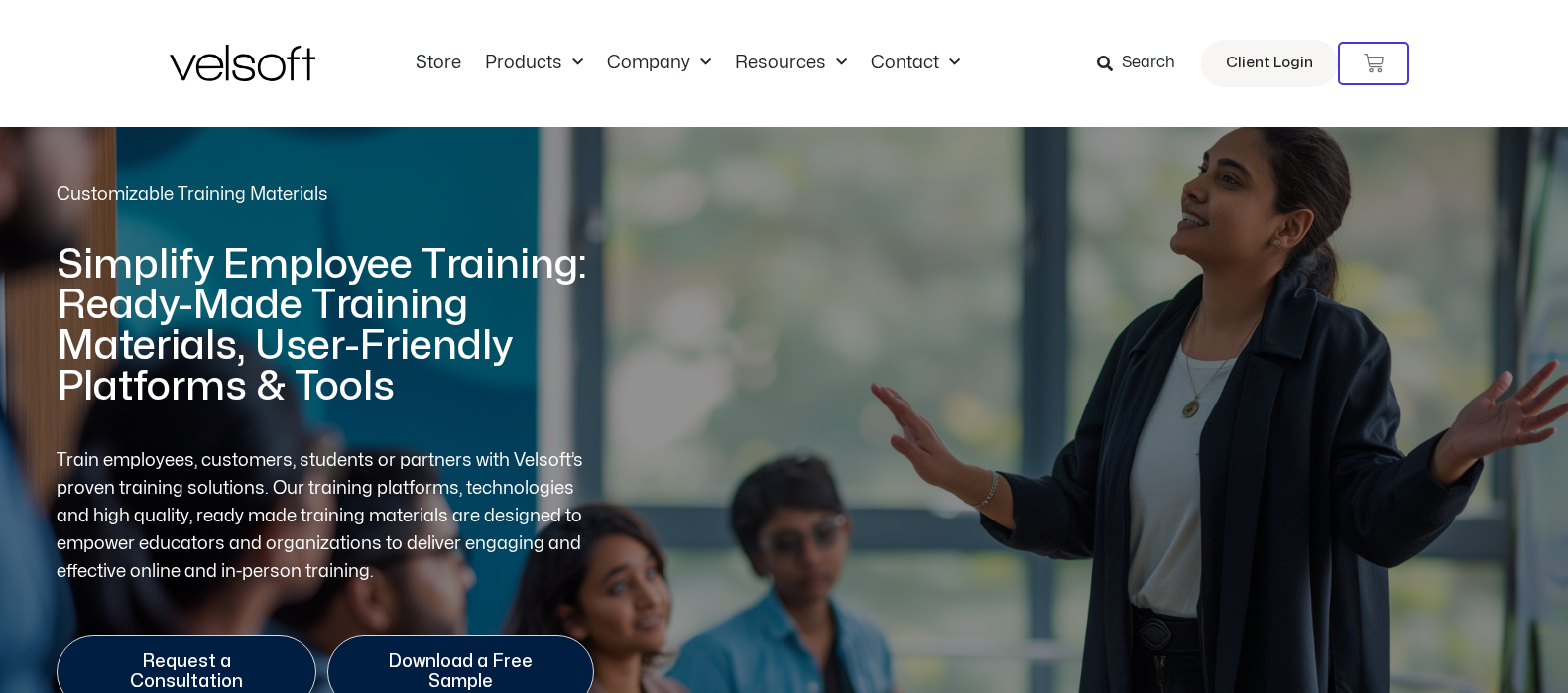 scroll, scrollTop: 5455, scrollLeft: 0, axis: vertical 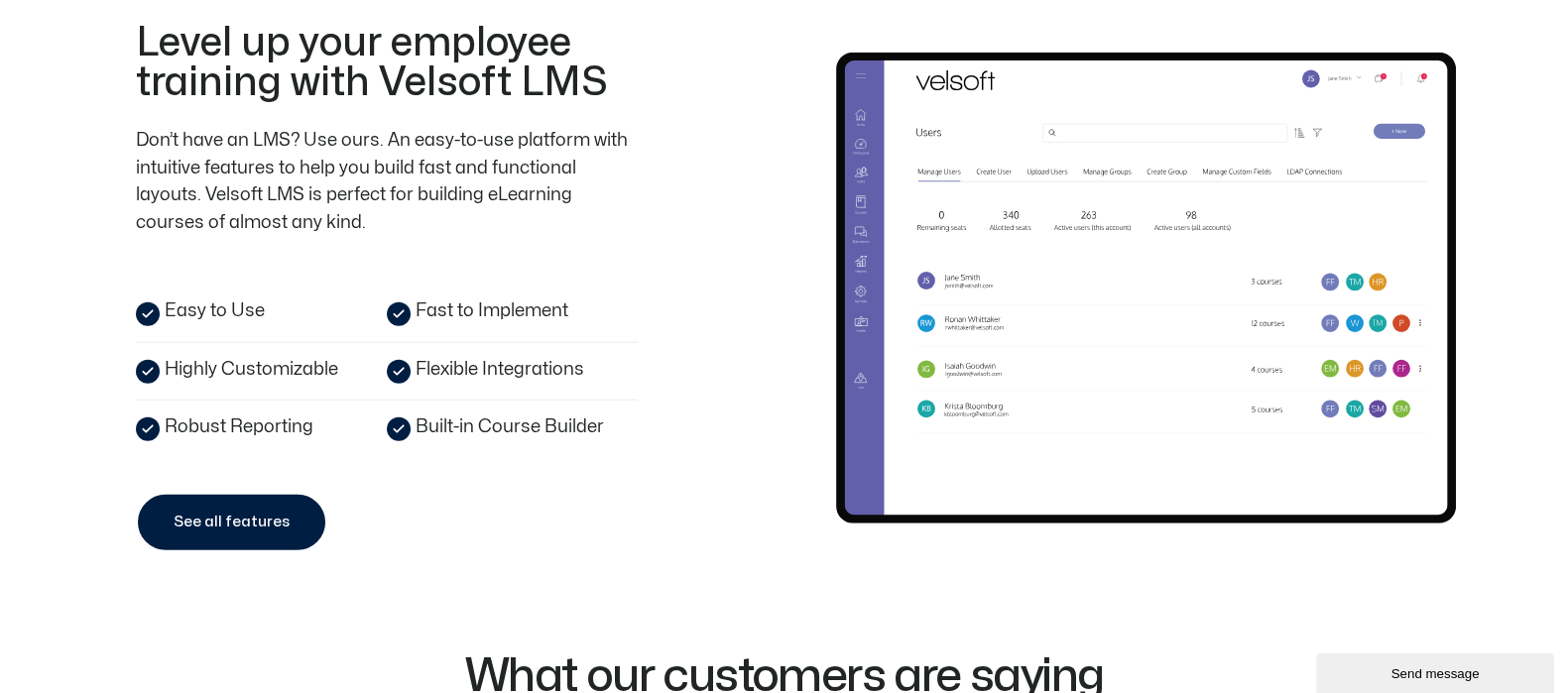 click on "Flexible Integrations" at bounding box center [497, 369] 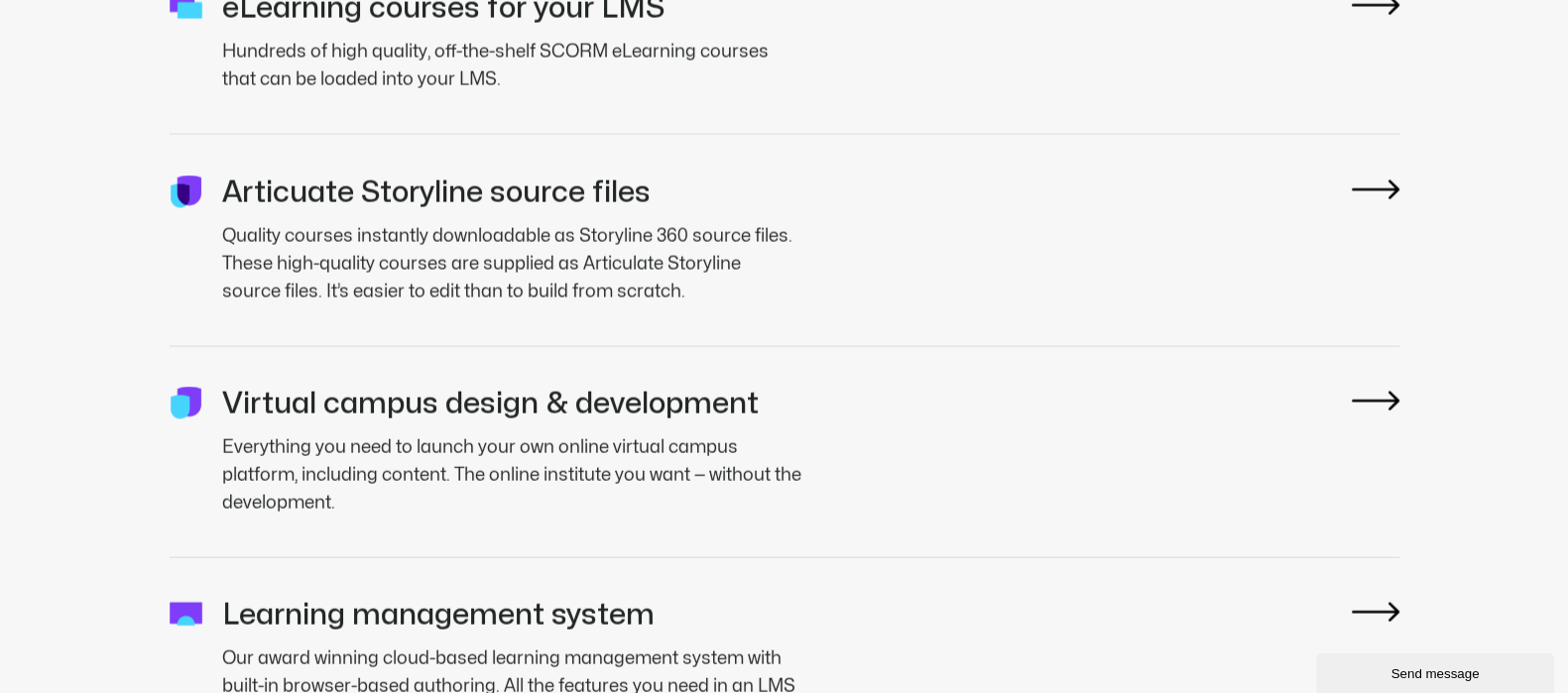 scroll, scrollTop: 5321, scrollLeft: 0, axis: vertical 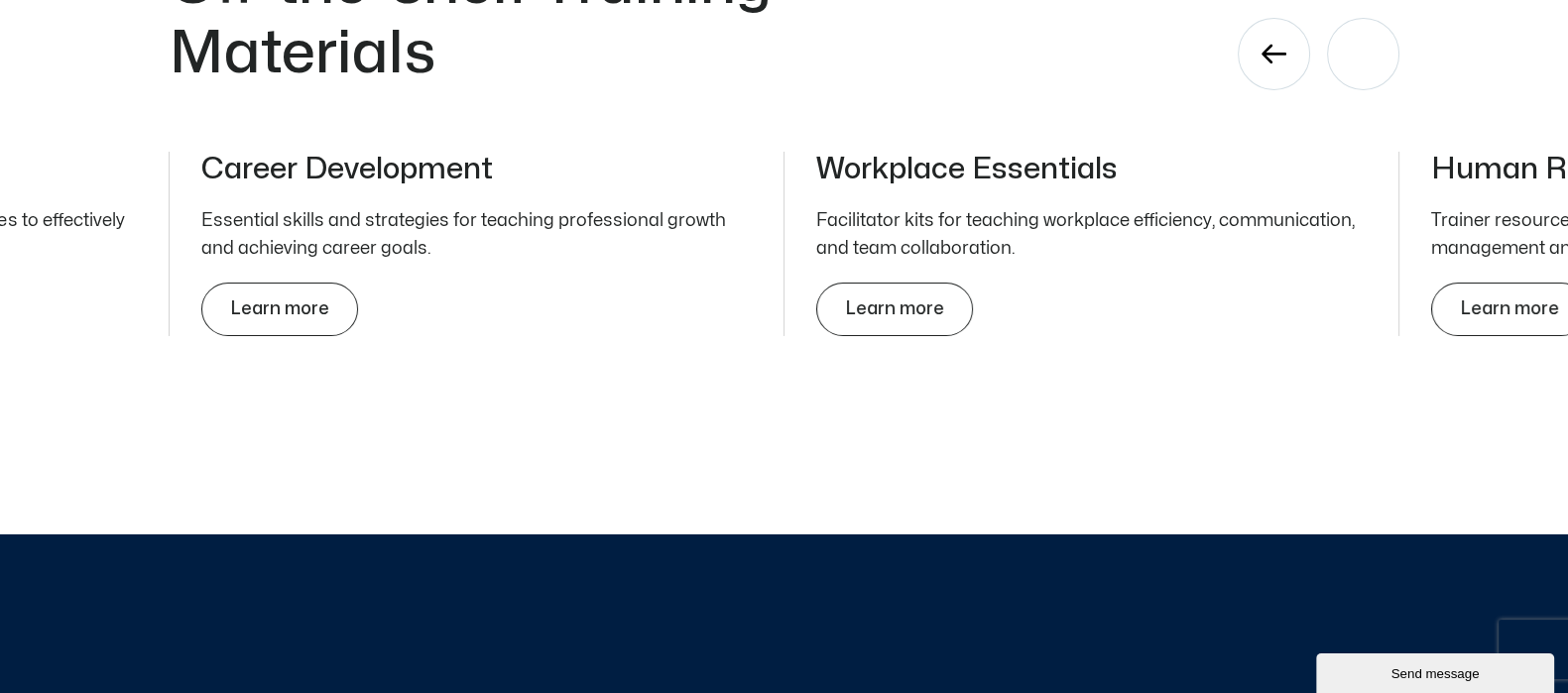click 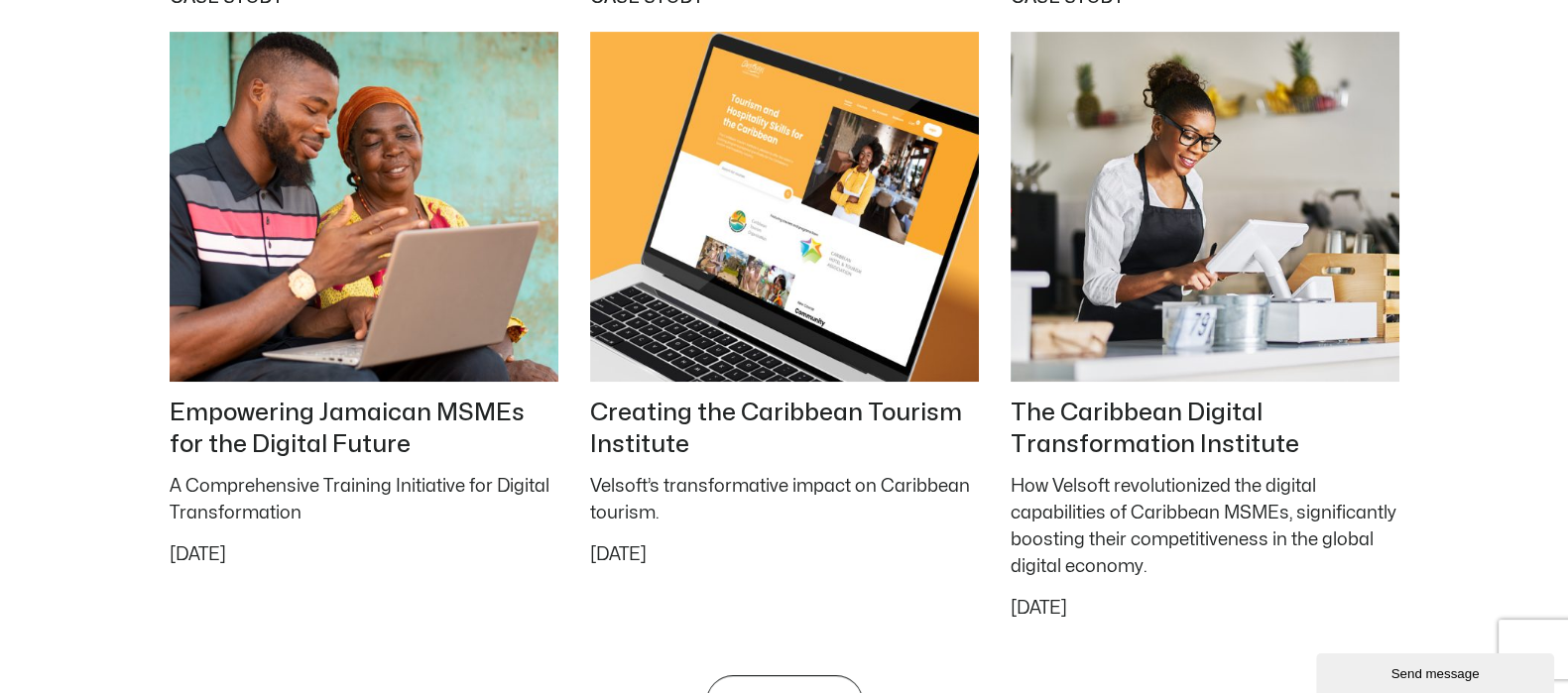 scroll, scrollTop: 10162, scrollLeft: 0, axis: vertical 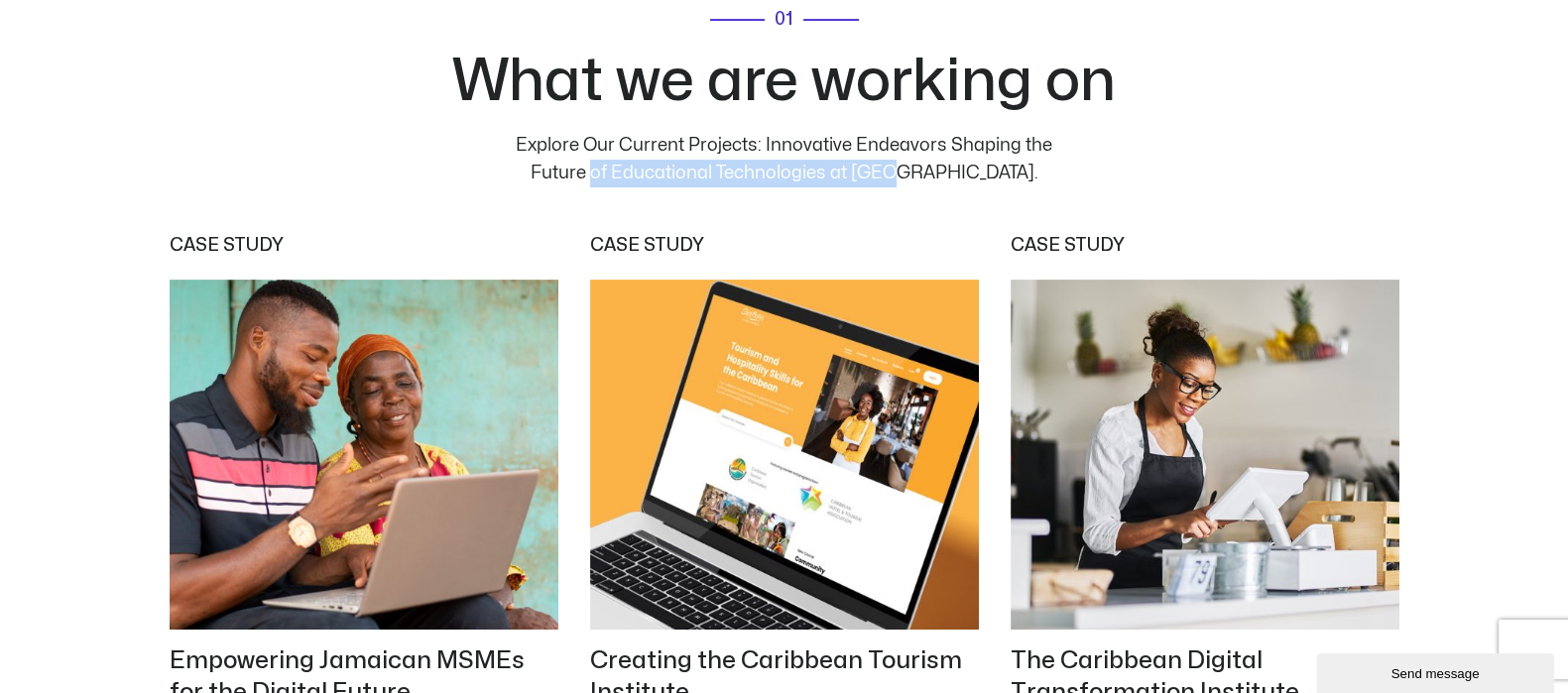 click on "Explore Our Current Projects: Innovative Endeavors Shaping the Future of Educational Technologies at [GEOGRAPHIC_DATA]." at bounding box center (784, 160) 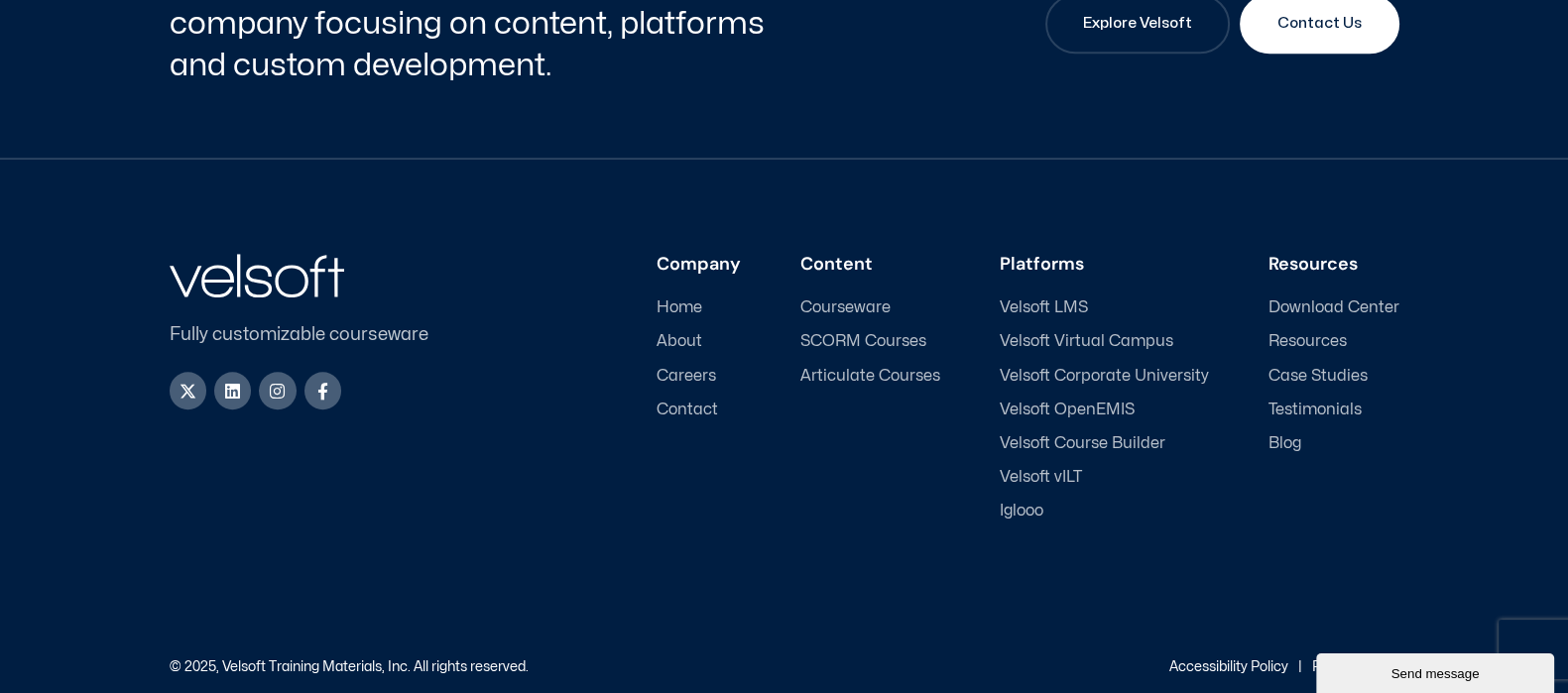 scroll, scrollTop: 11446, scrollLeft: 0, axis: vertical 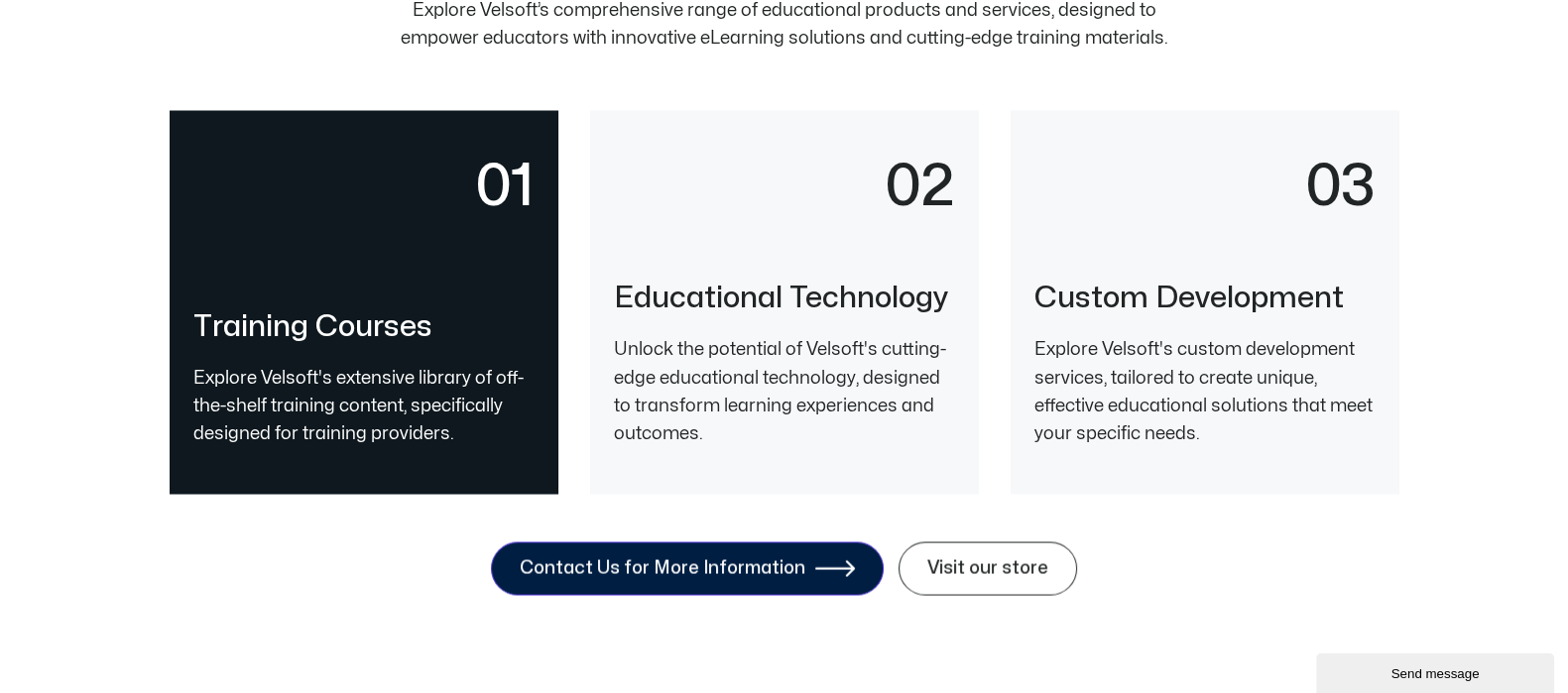 click on "Explore Velsoft's extensive library of off-the-shelf training content, specifically designed for training providers." at bounding box center (364, 405) 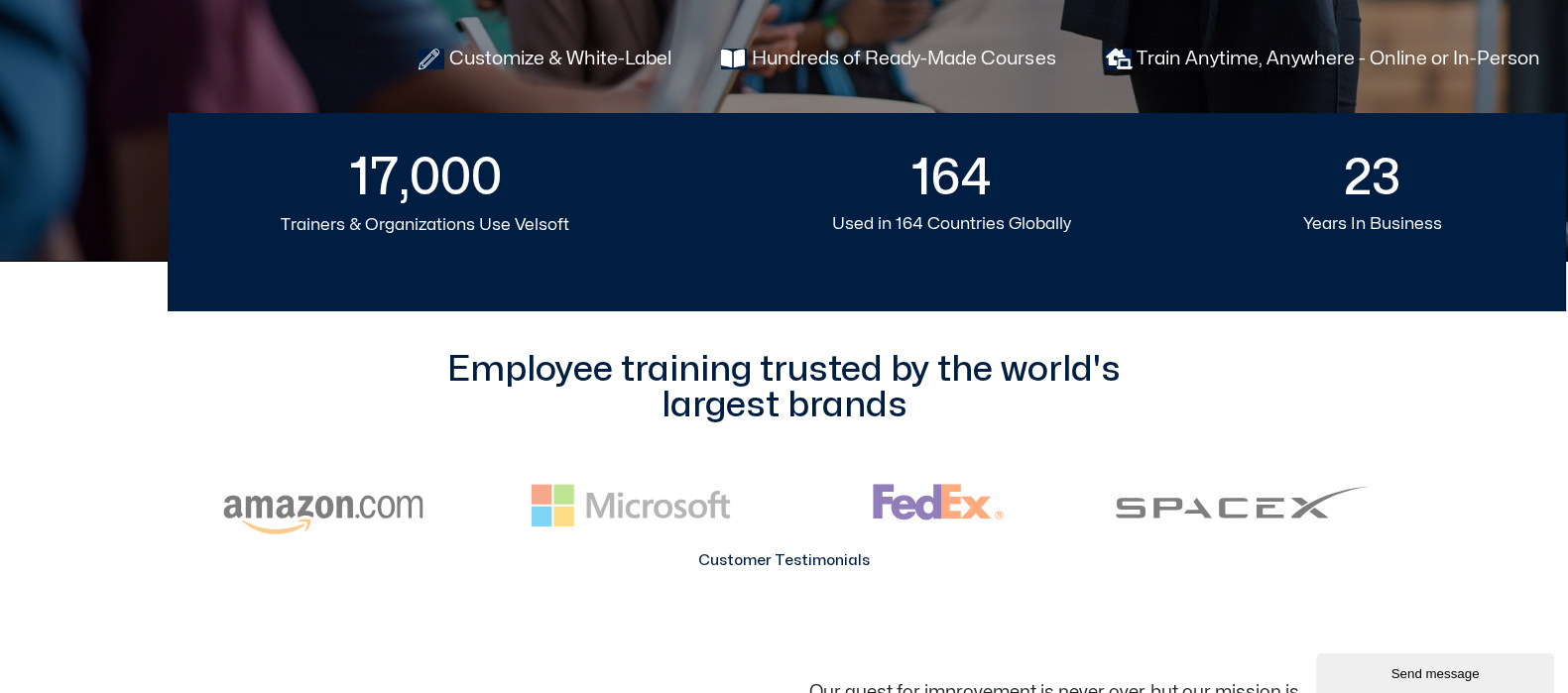 scroll, scrollTop: 990, scrollLeft: 0, axis: vertical 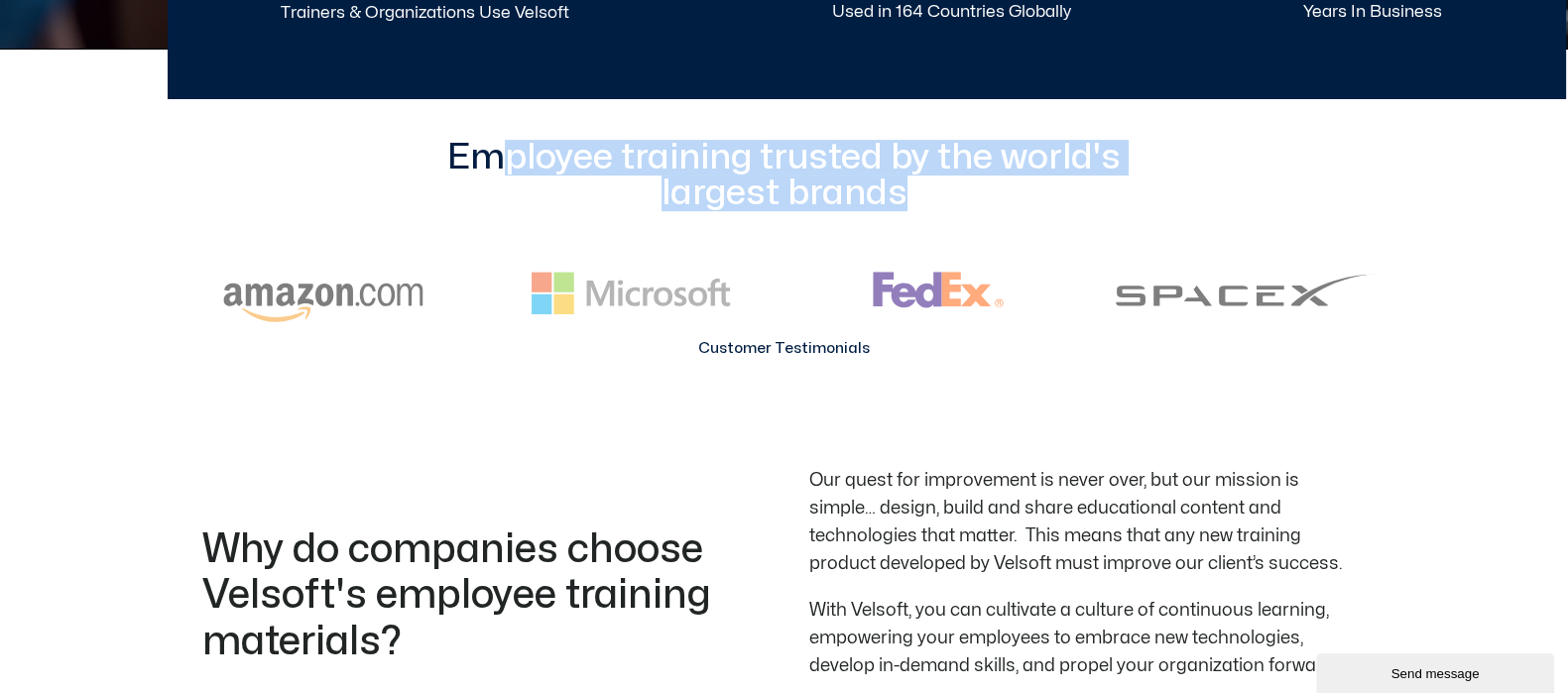 drag, startPoint x: 512, startPoint y: 116, endPoint x: 987, endPoint y: 167, distance: 477.73005 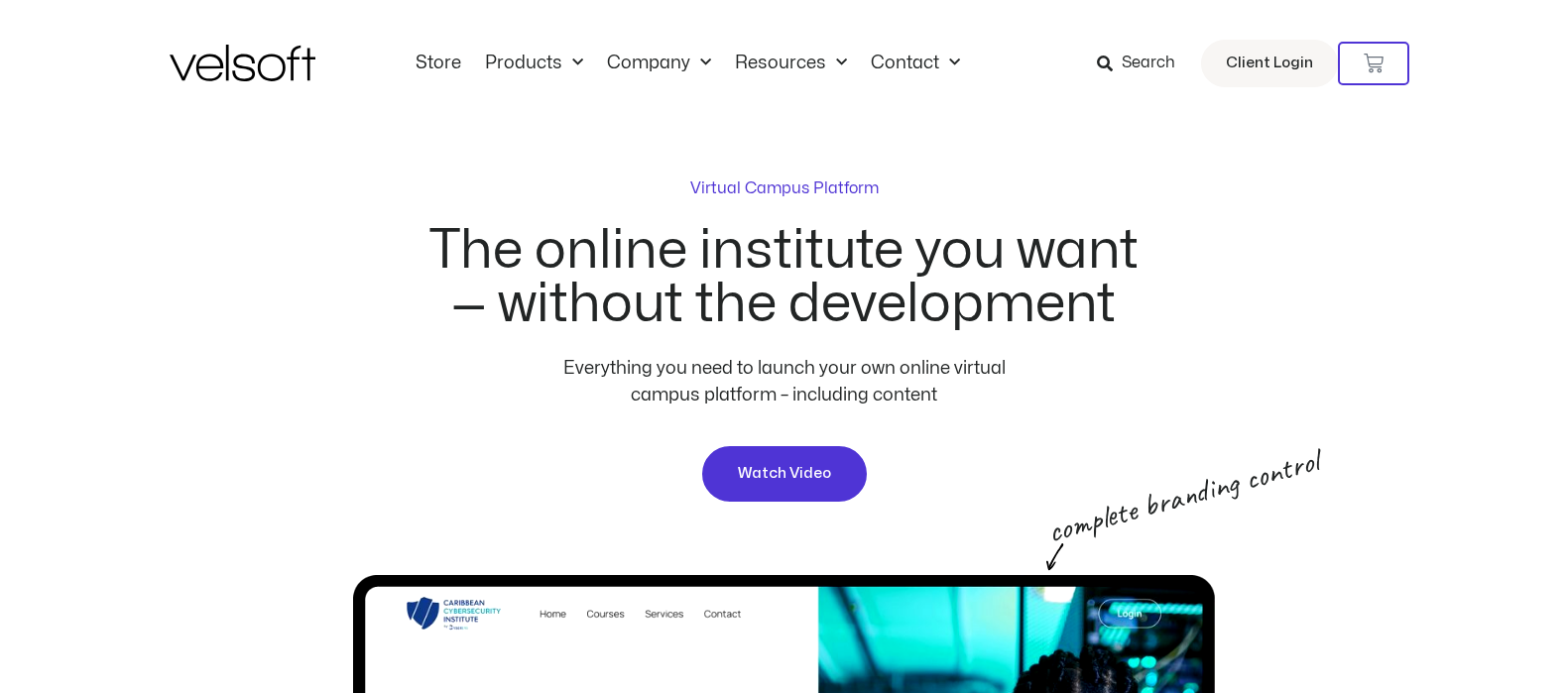 scroll, scrollTop: 0, scrollLeft: 0, axis: both 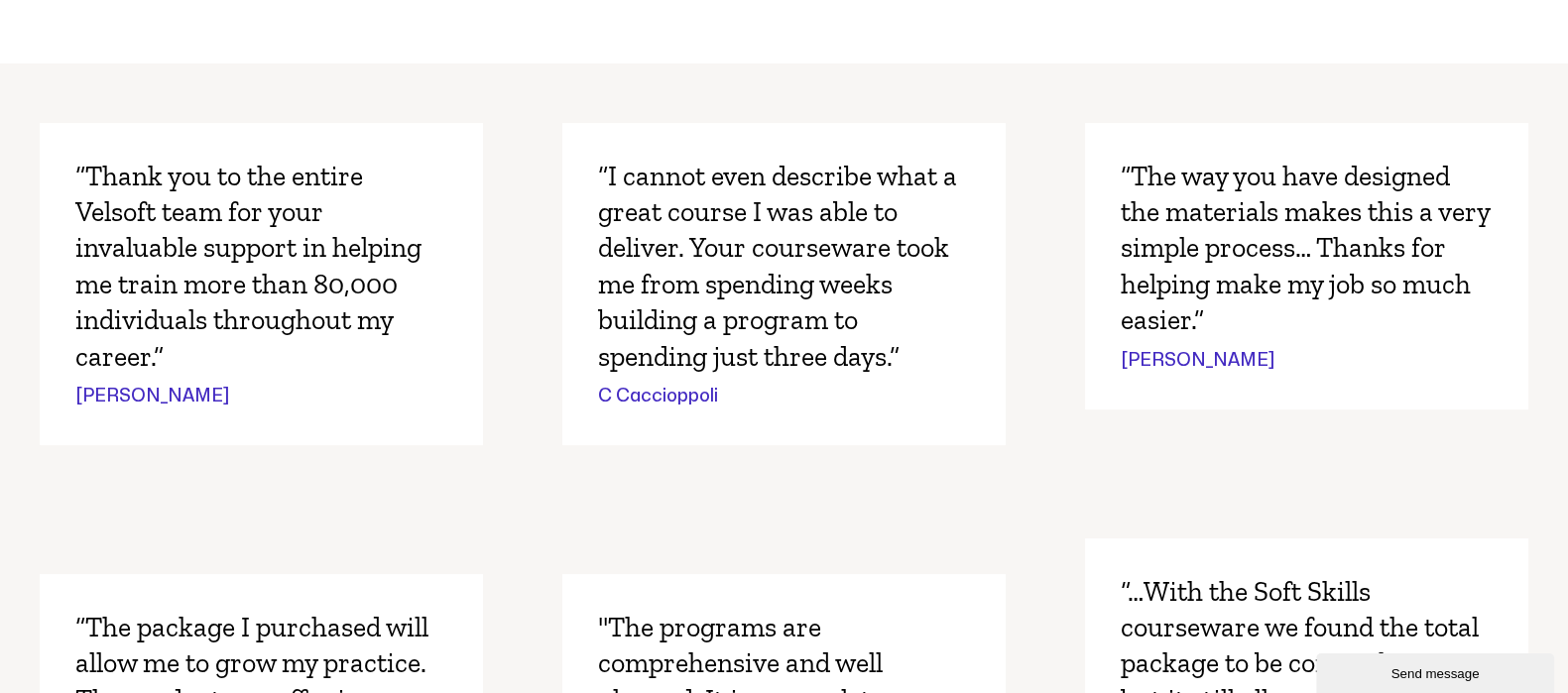 click on "“Thank you to the entire Velsoft team for your invaluable support in helping me train more than 80,000 individuals throughout my career.”" at bounding box center (261, 267) 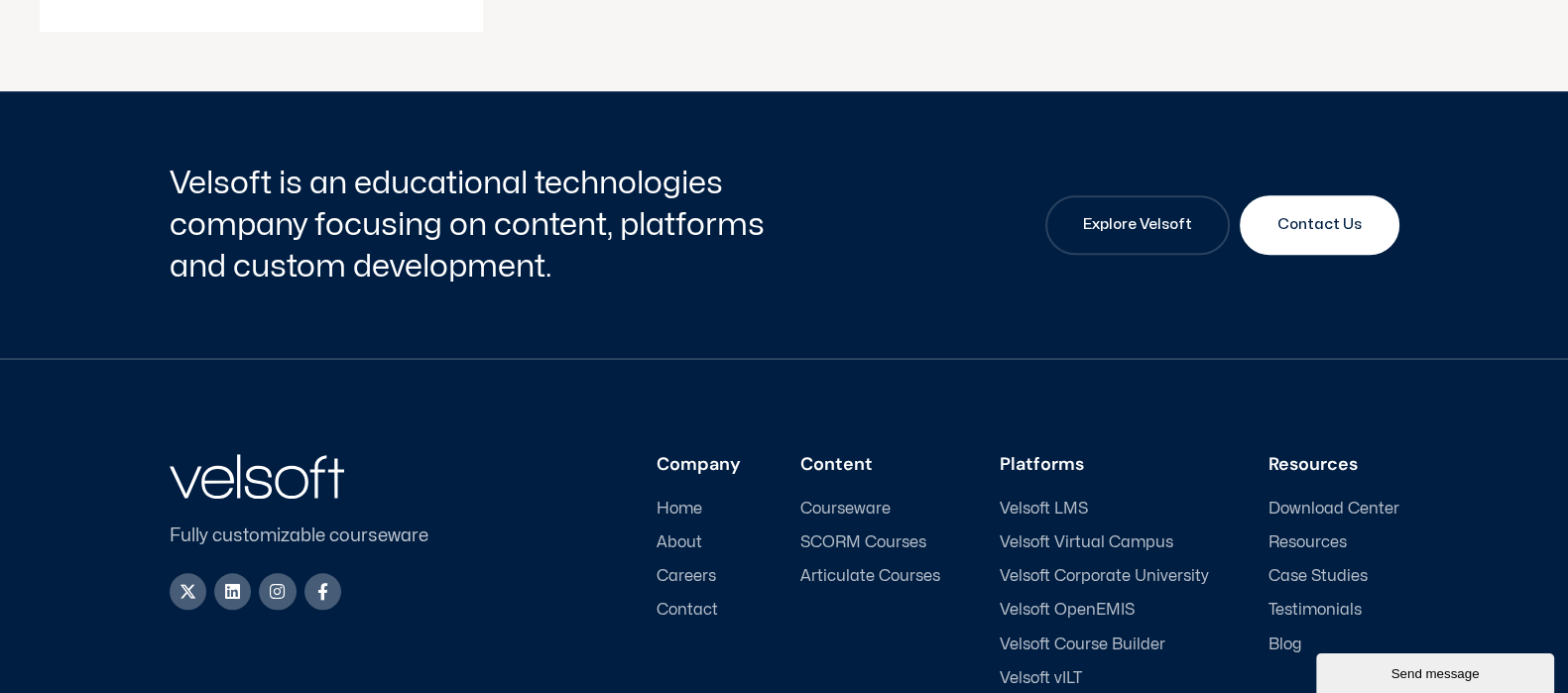 scroll, scrollTop: 2107, scrollLeft: 0, axis: vertical 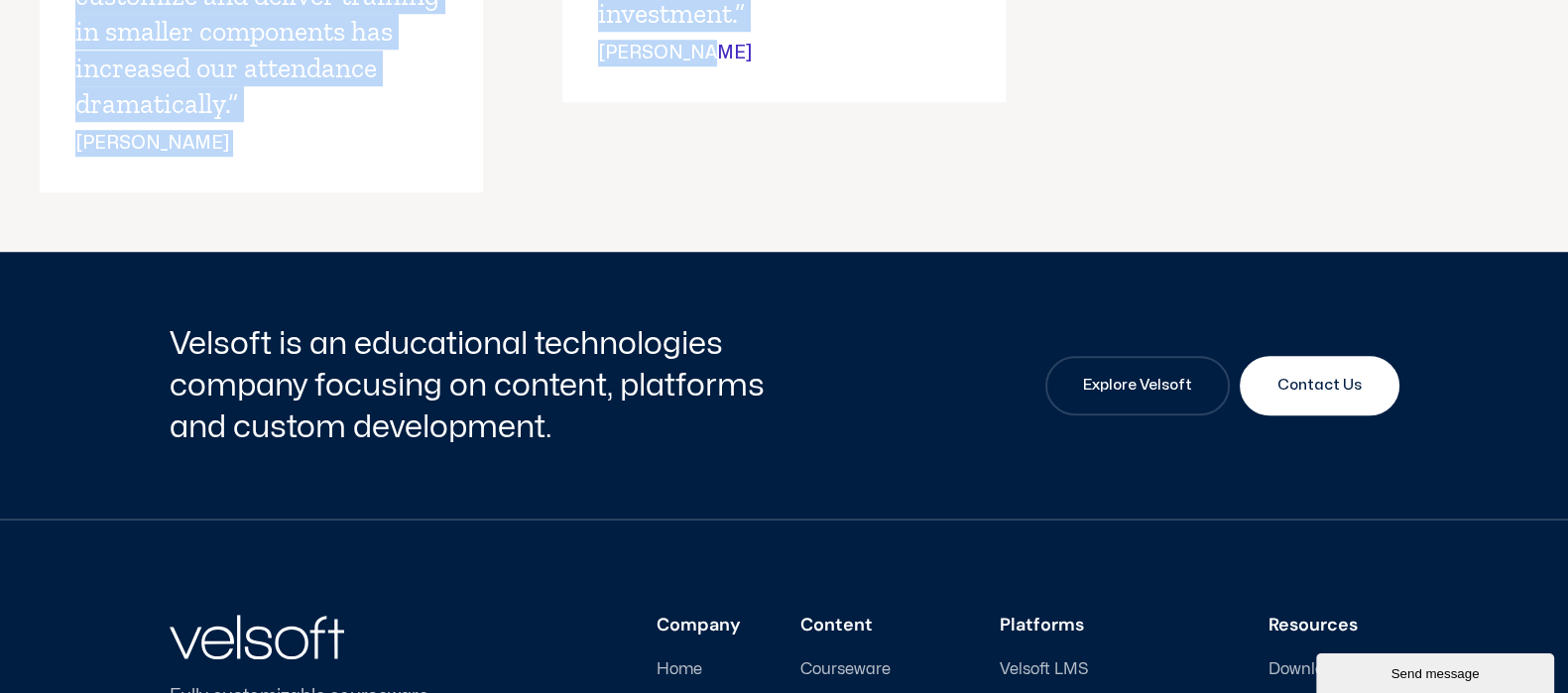 drag, startPoint x: 80, startPoint y: 246, endPoint x: 1027, endPoint y: 140, distance: 952.914 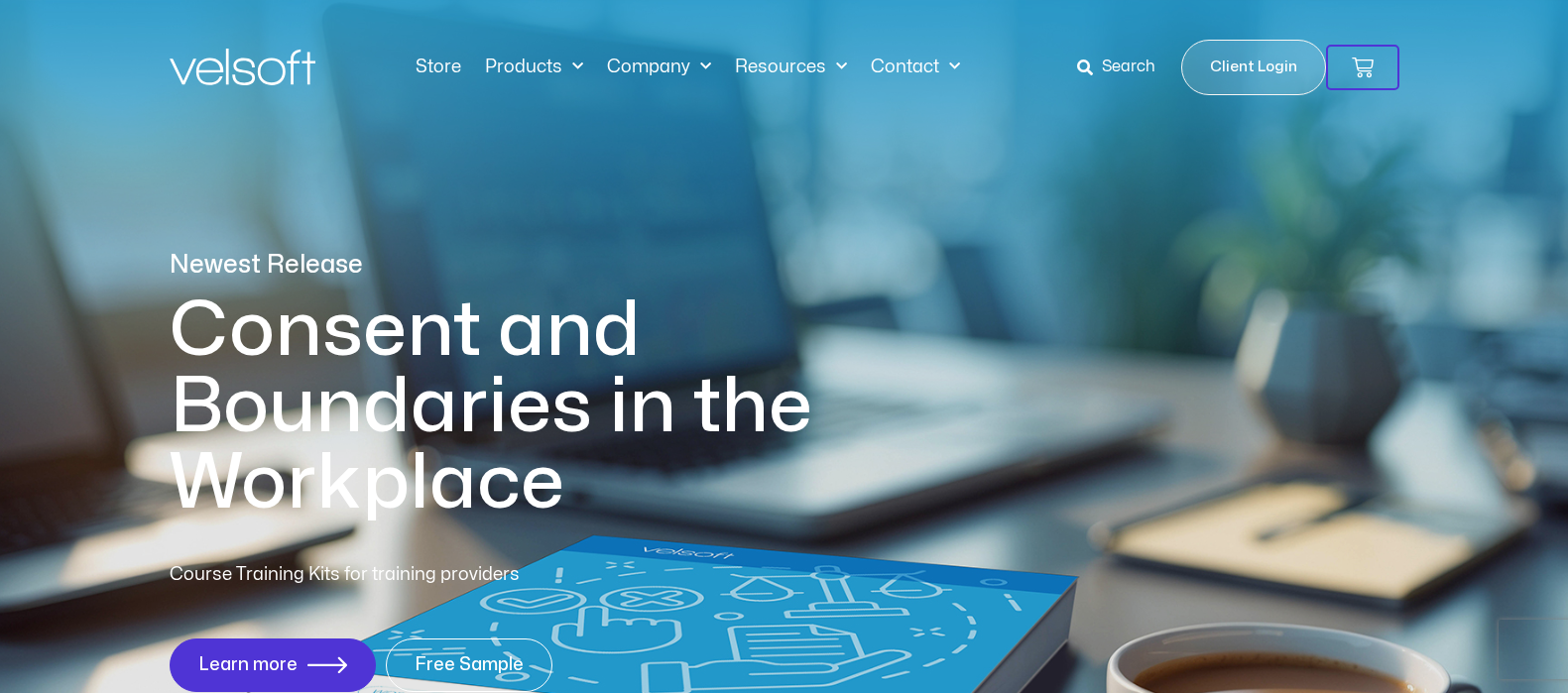 scroll, scrollTop: 0, scrollLeft: 0, axis: both 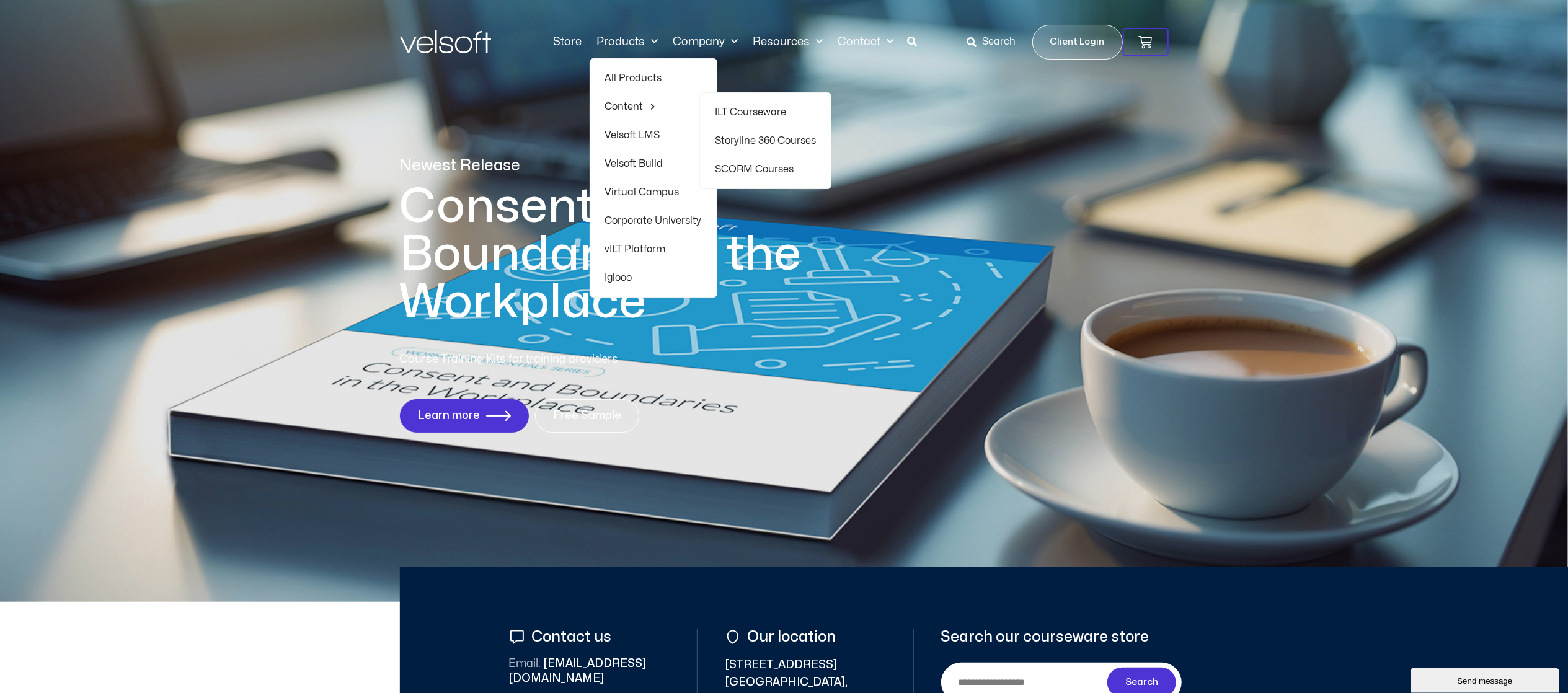 click on "Storyline 360 Courses" 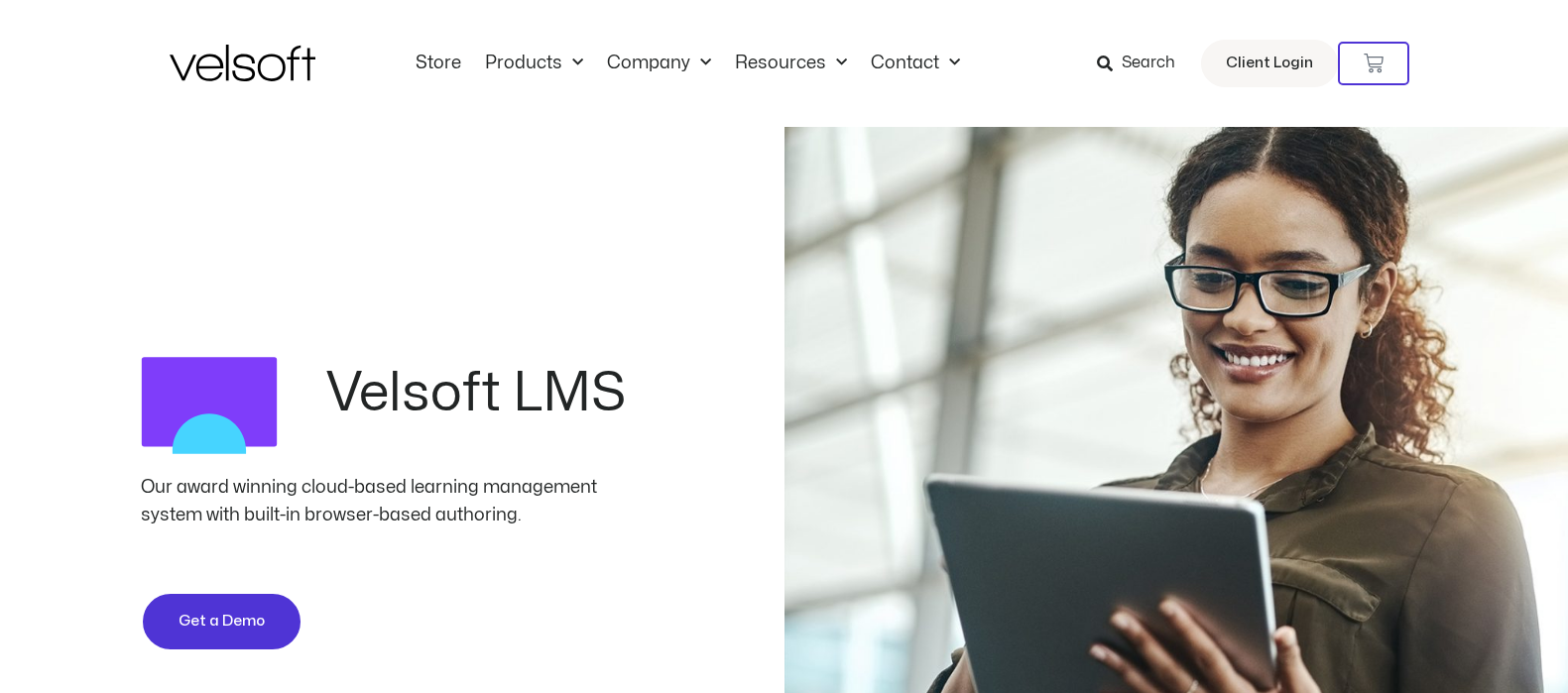 scroll, scrollTop: 0, scrollLeft: 0, axis: both 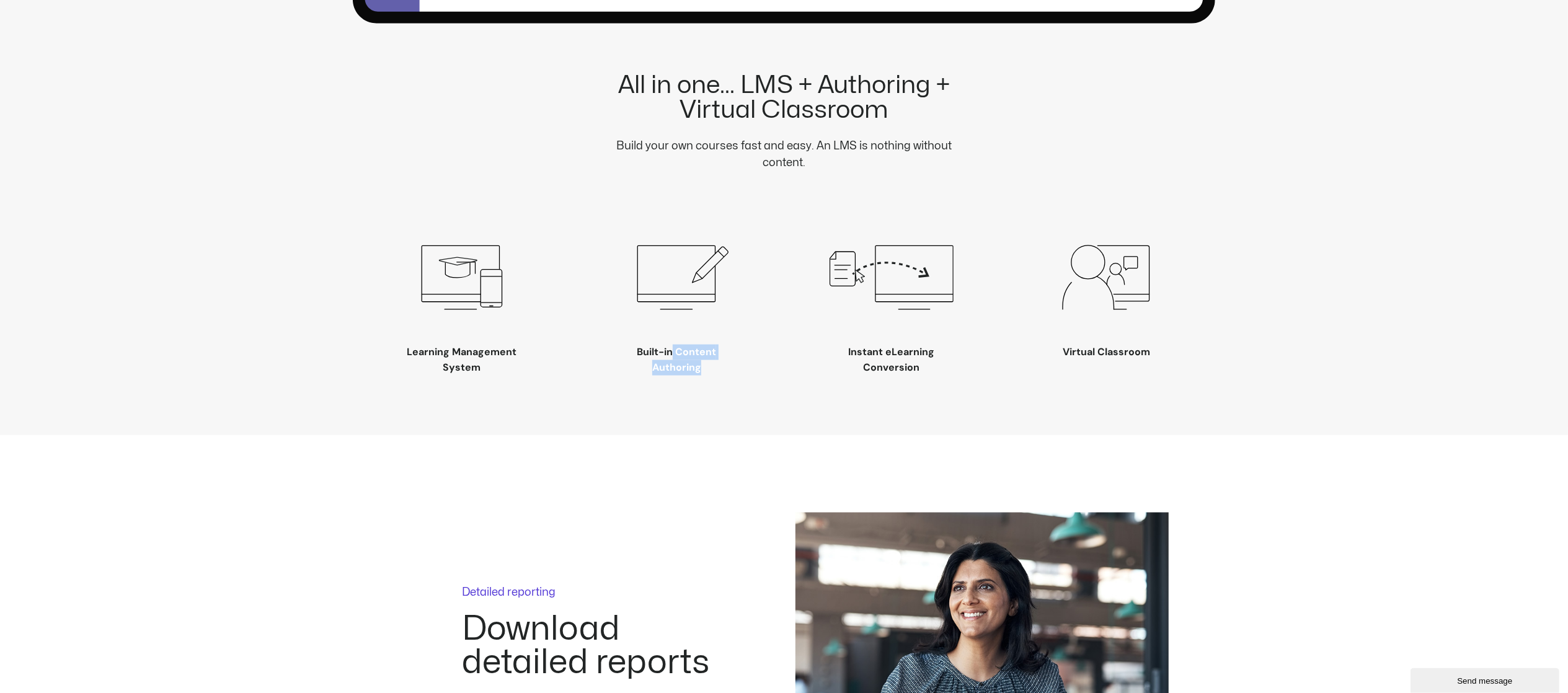 drag, startPoint x: 719, startPoint y: 359, endPoint x: 638, endPoint y: 345, distance: 82.20097 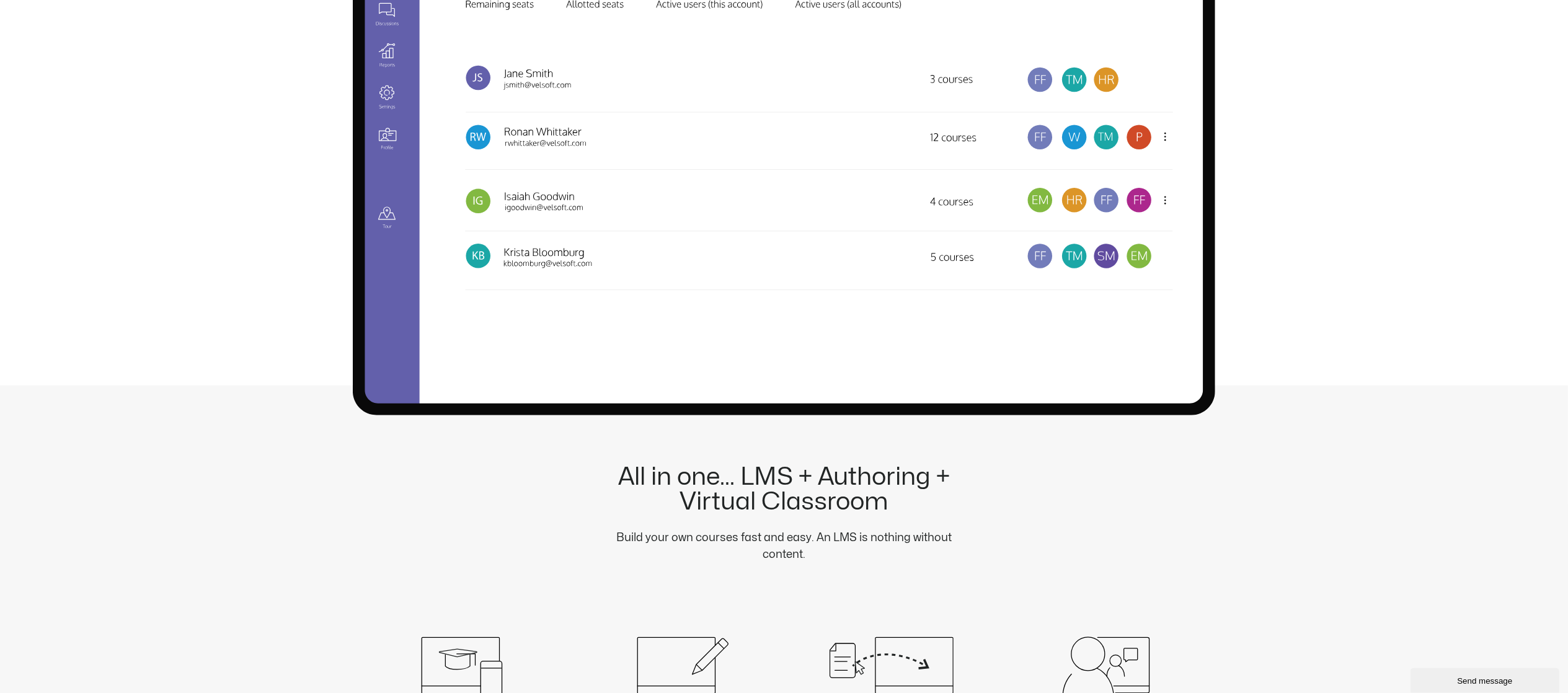 scroll, scrollTop: 1488, scrollLeft: 0, axis: vertical 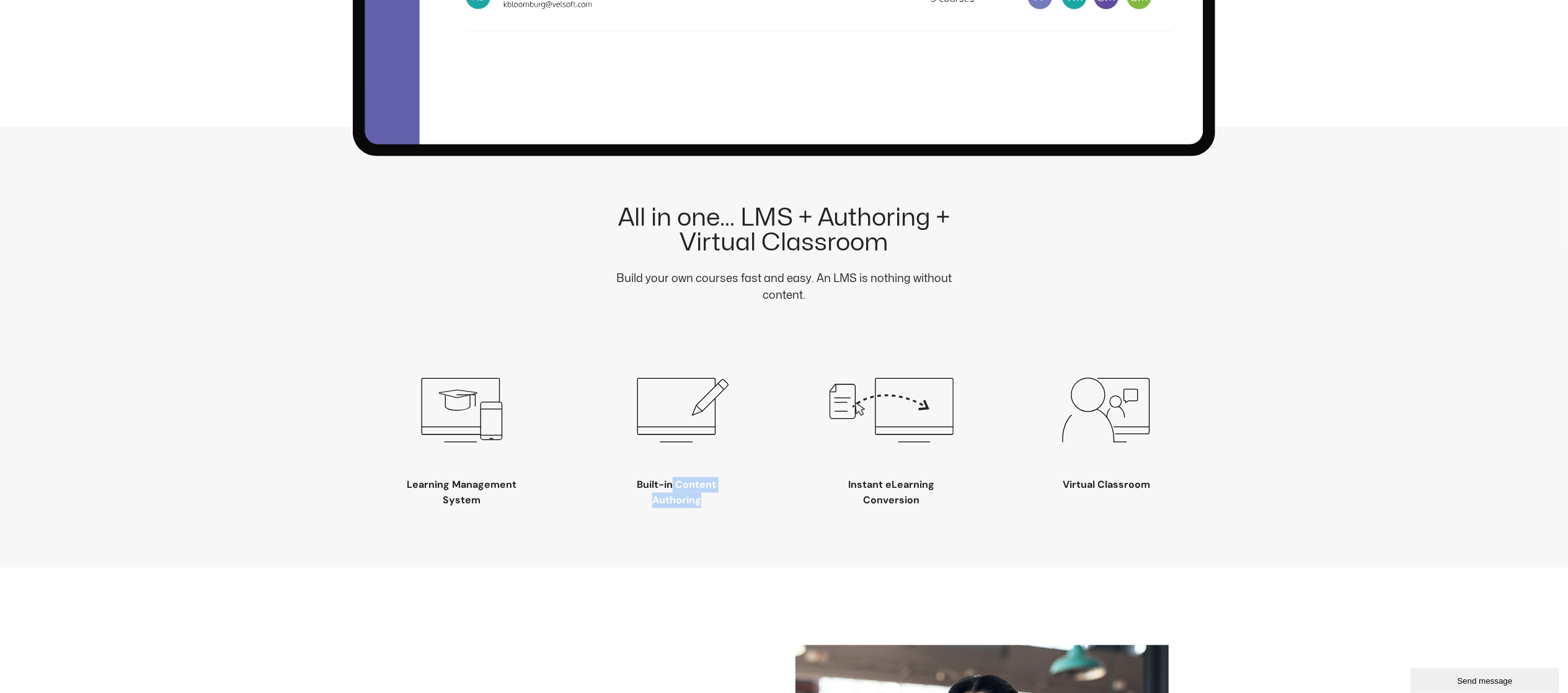 click on "Built-in Content Authoring" at bounding box center (676, 492) 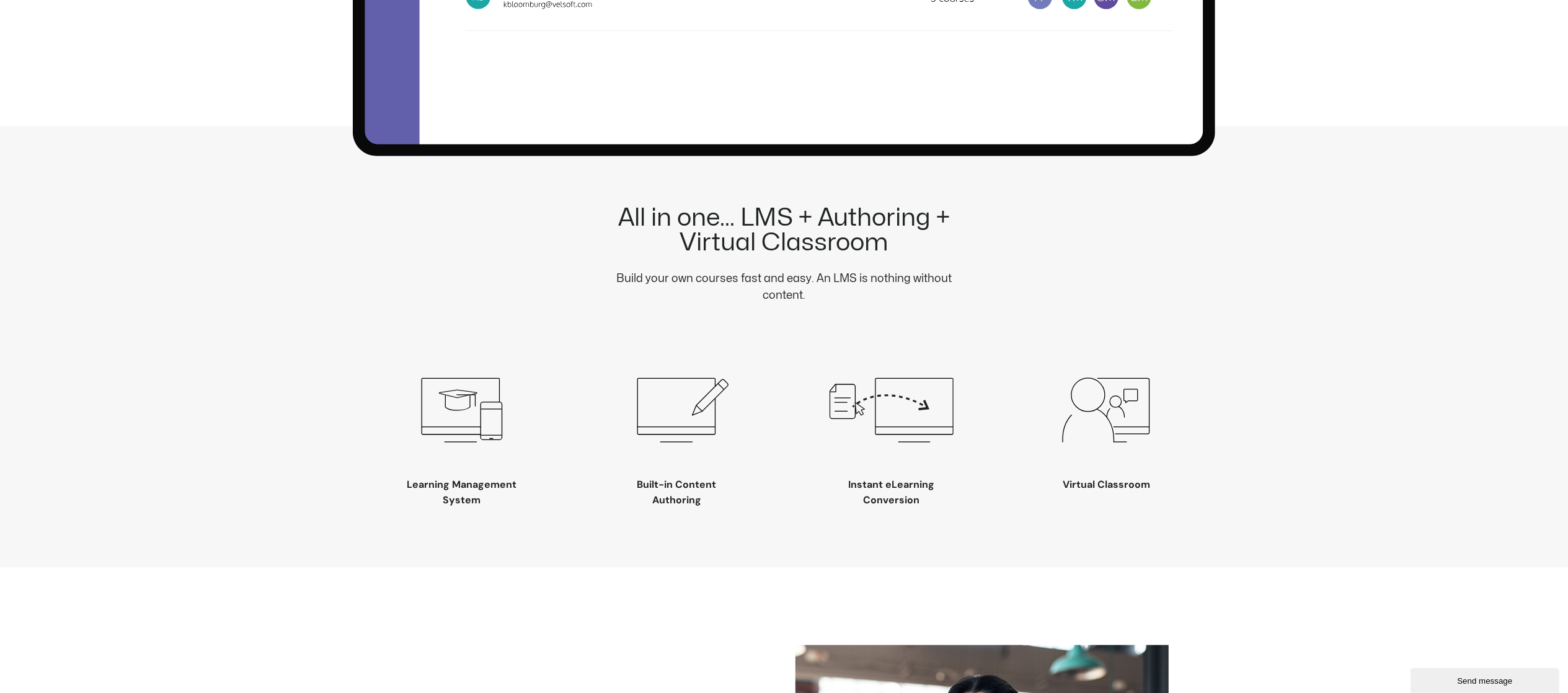 click on "Built-in Content Authoring" at bounding box center (676, 492) 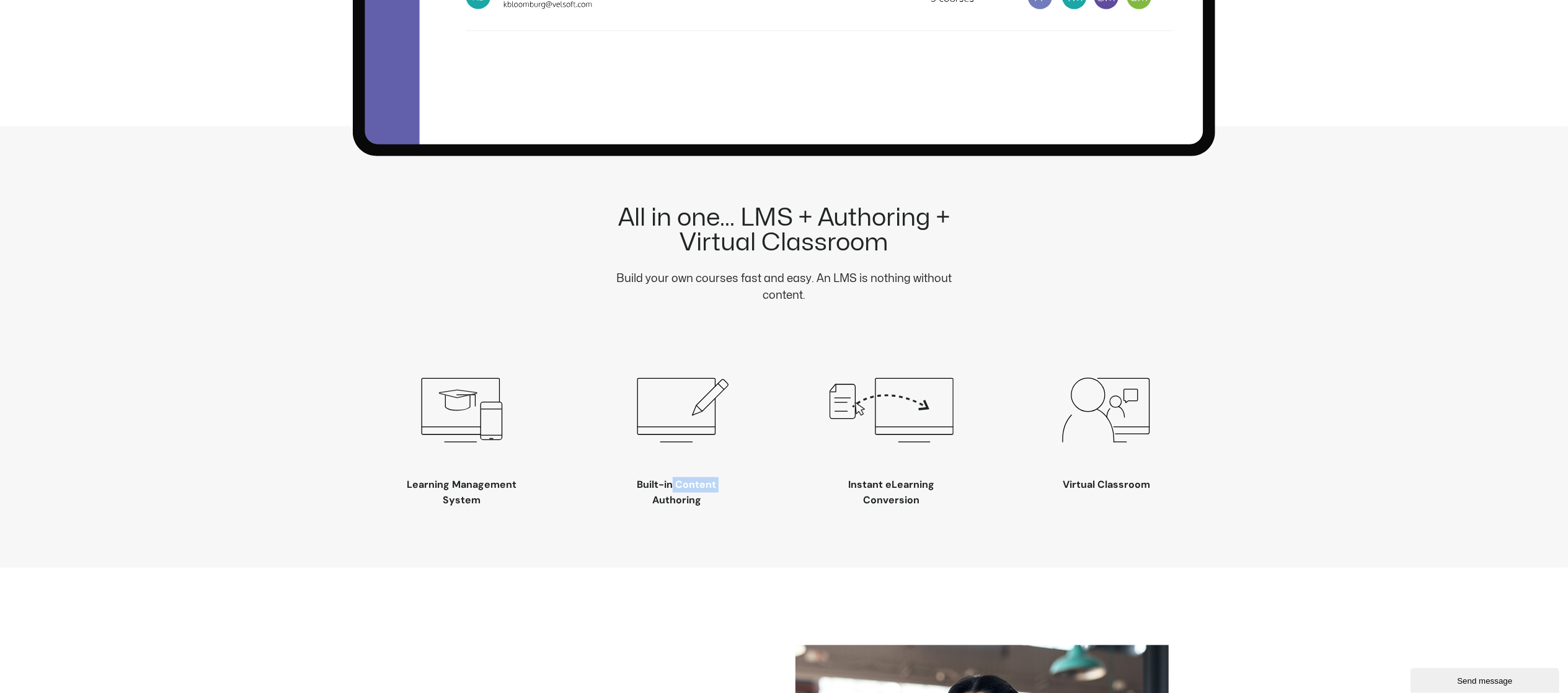 click on "Built-in Content Authoring" at bounding box center [676, 492] 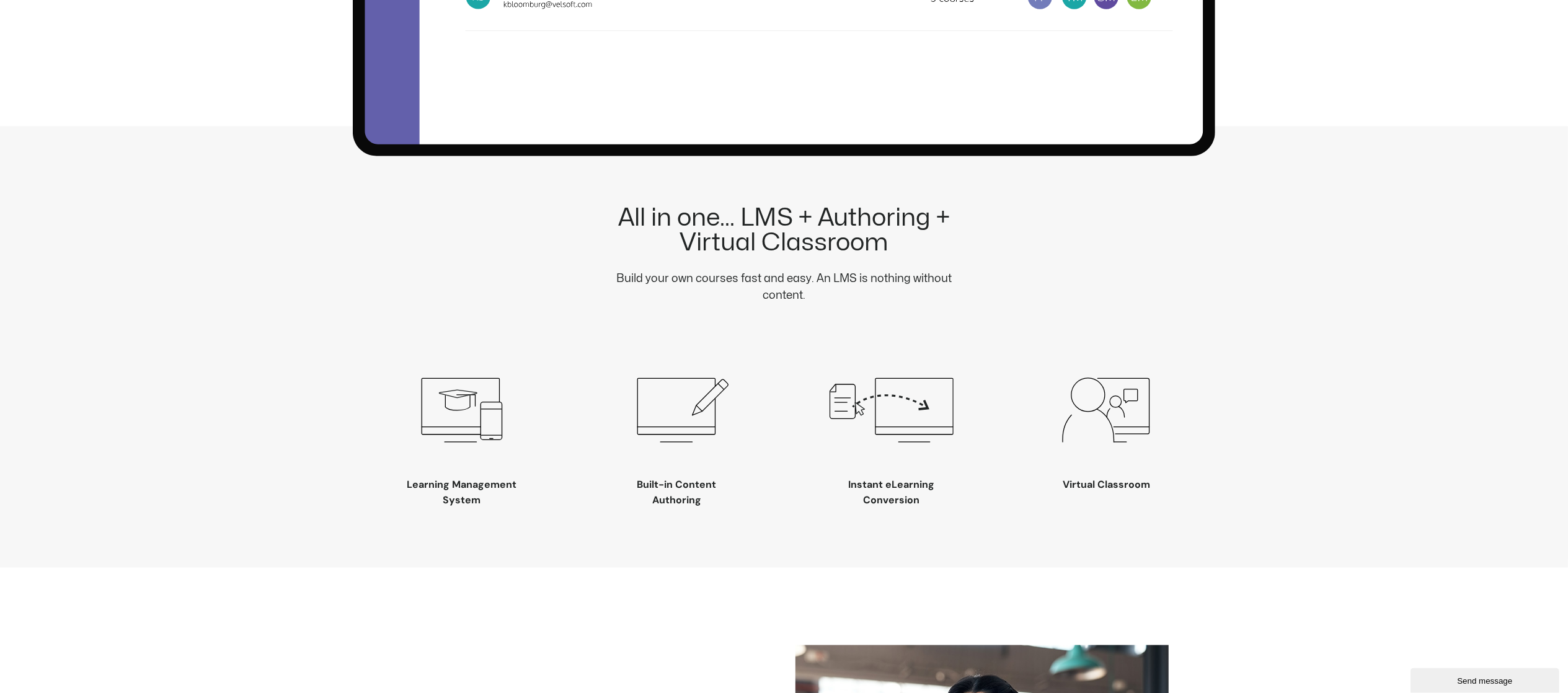 drag, startPoint x: 685, startPoint y: 474, endPoint x: 576, endPoint y: 443, distance: 113.32255 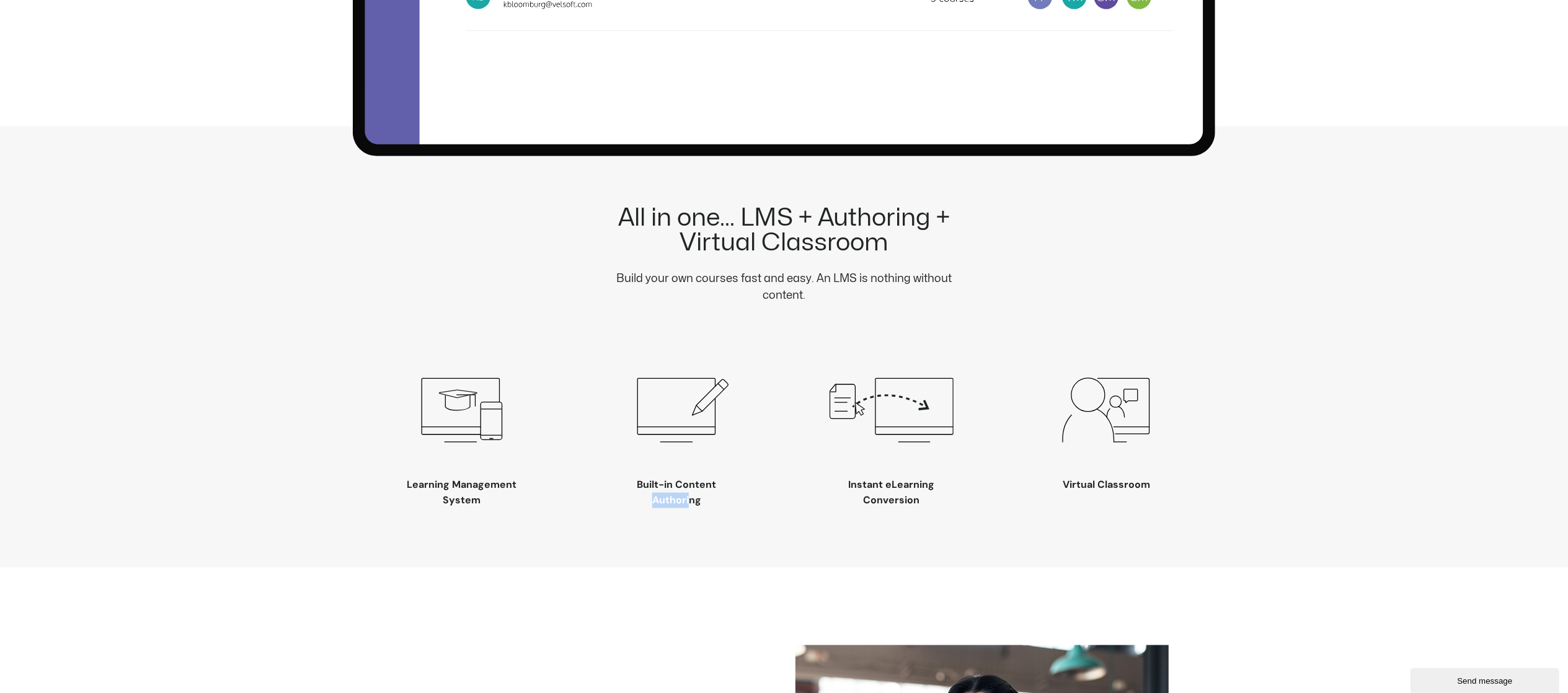 drag, startPoint x: 653, startPoint y: 498, endPoint x: 689, endPoint y: 498, distance: 36 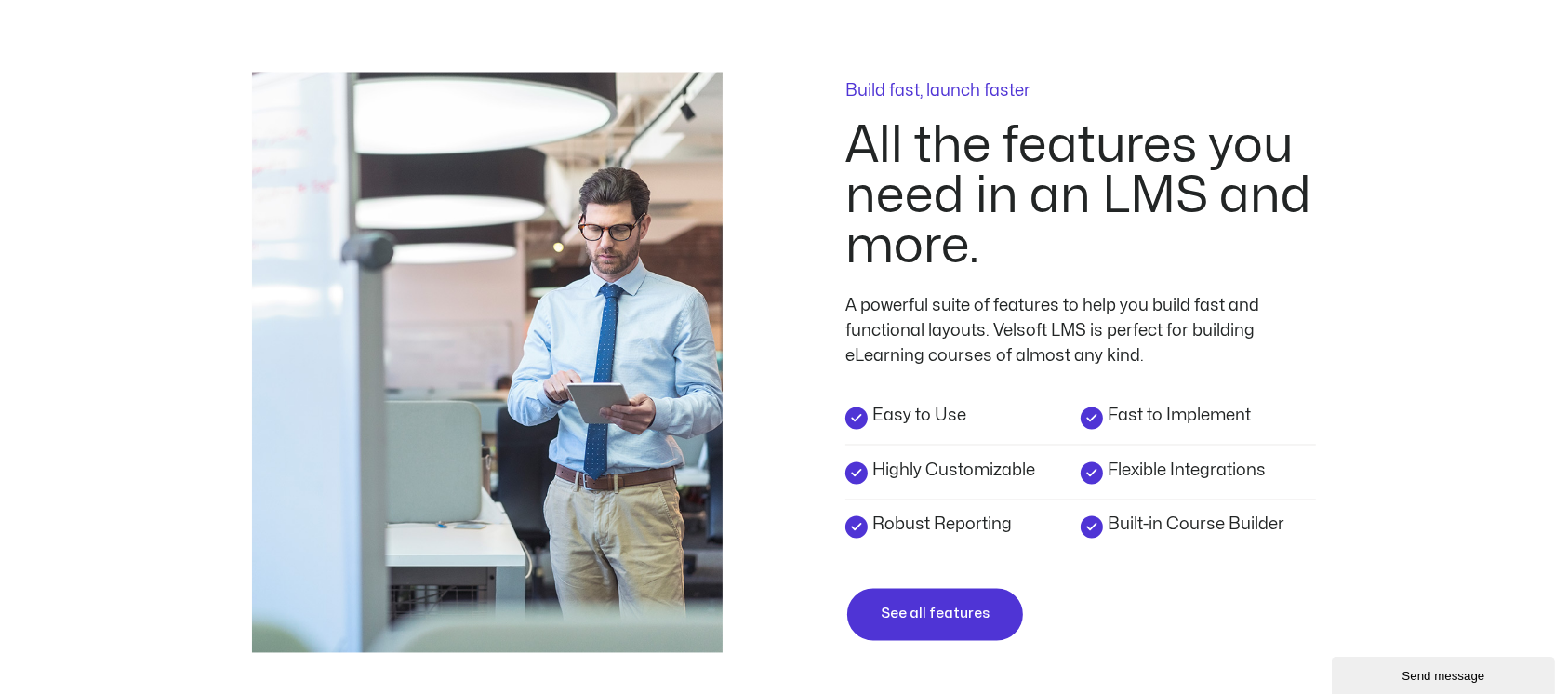 scroll, scrollTop: 2730, scrollLeft: 0, axis: vertical 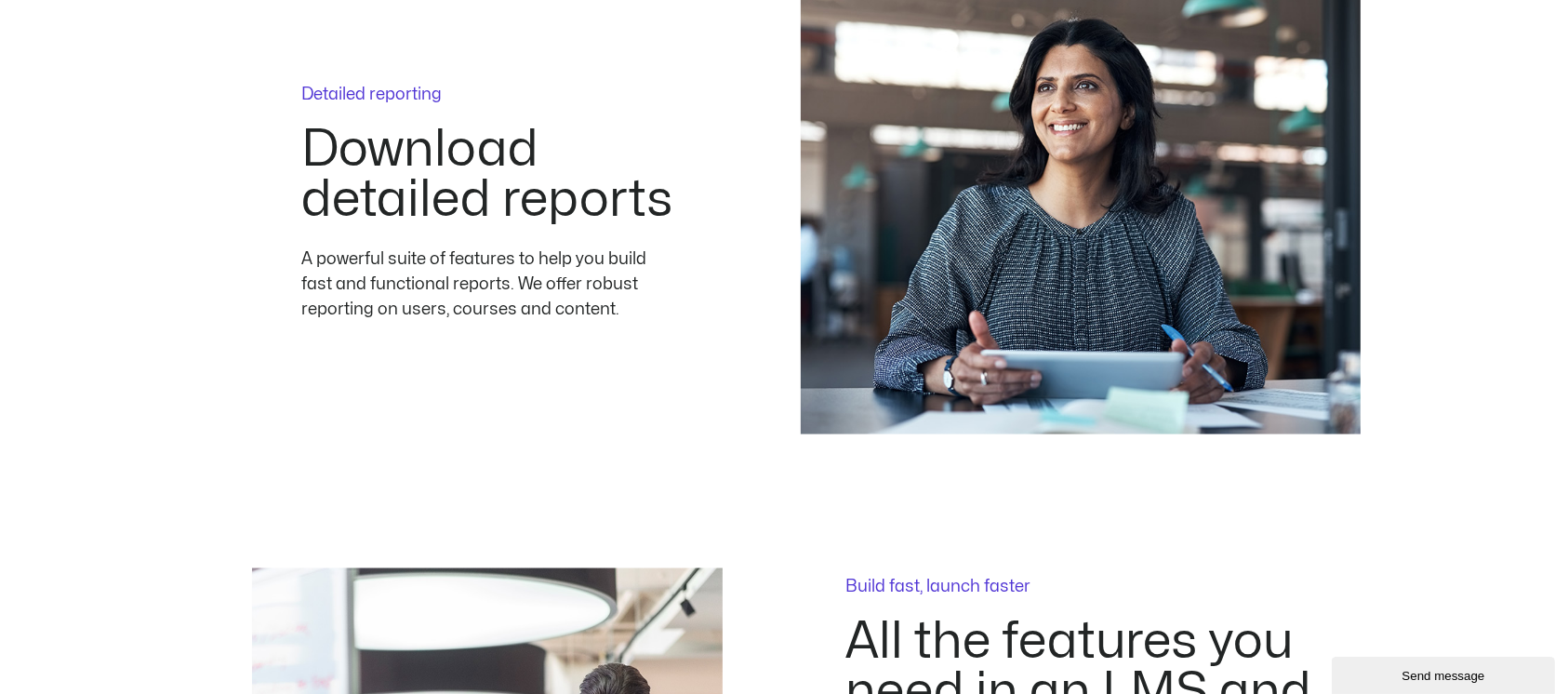 click on "Download detailed reports" at bounding box center [487, 175] 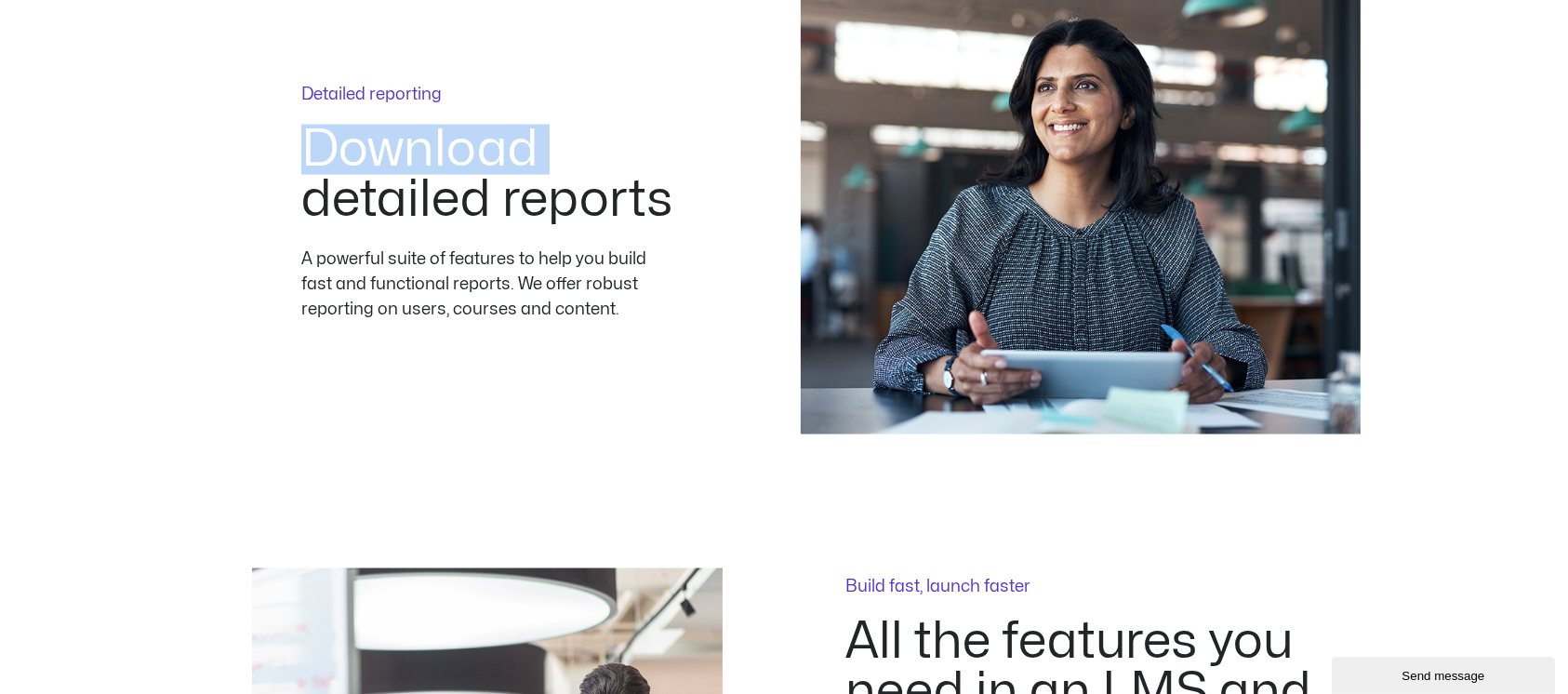 click on "Download detailed reports" at bounding box center (487, 175) 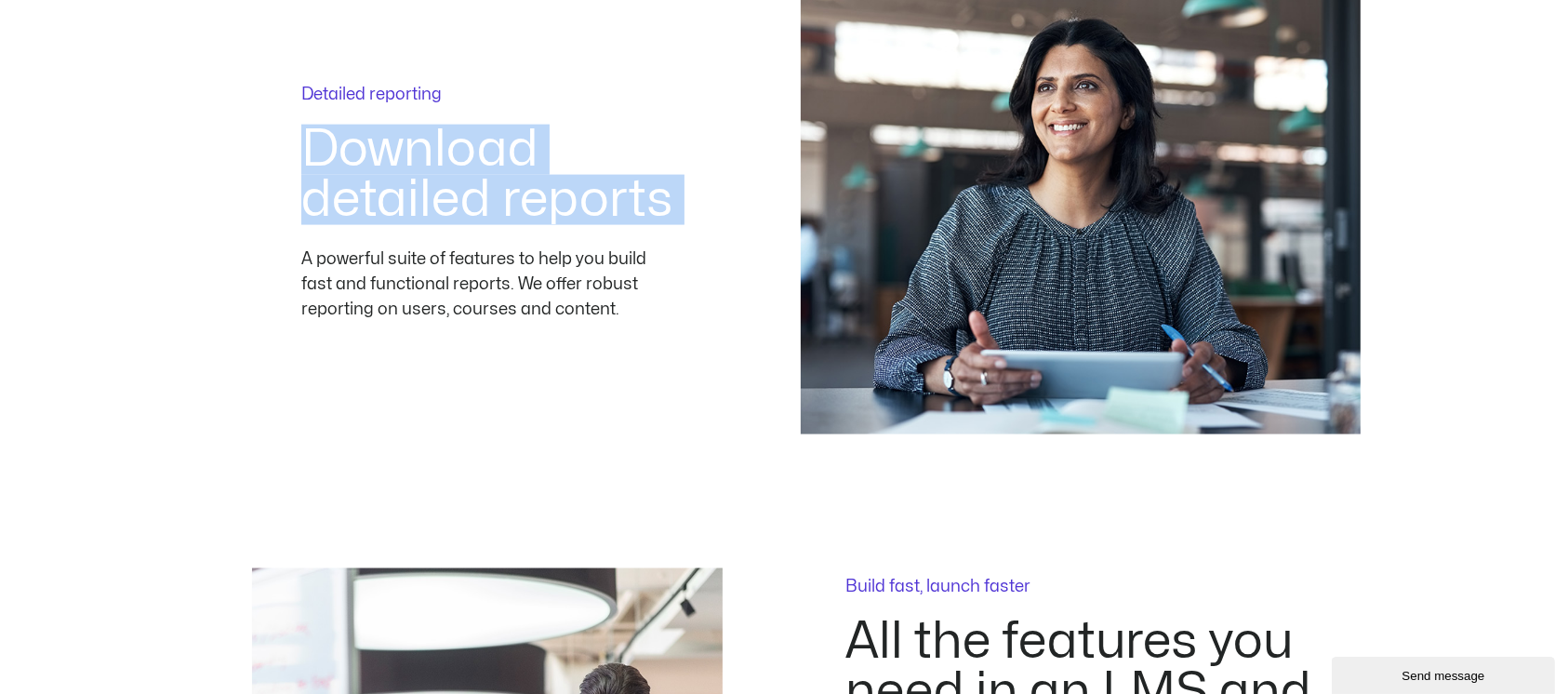 click on "Download detailed reports" at bounding box center (487, 175) 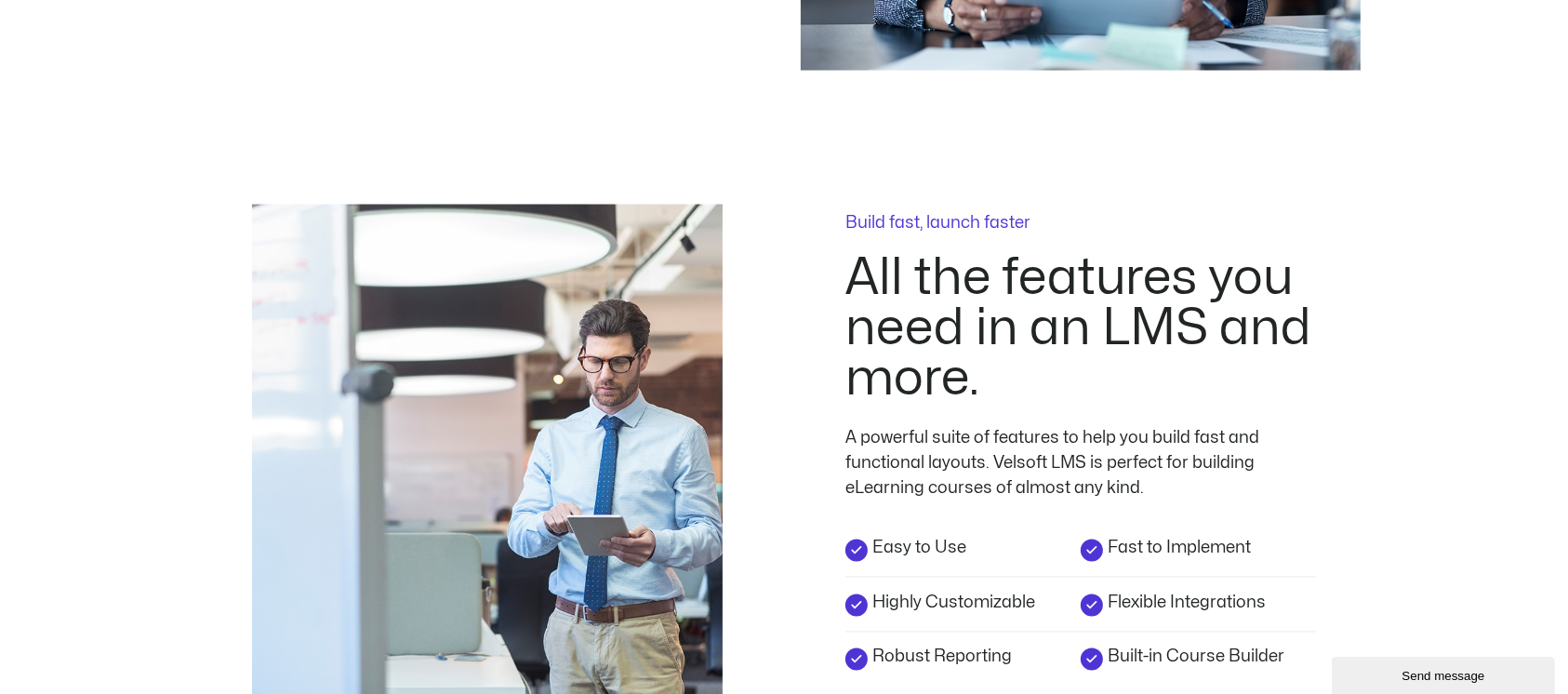 scroll, scrollTop: 3103, scrollLeft: 0, axis: vertical 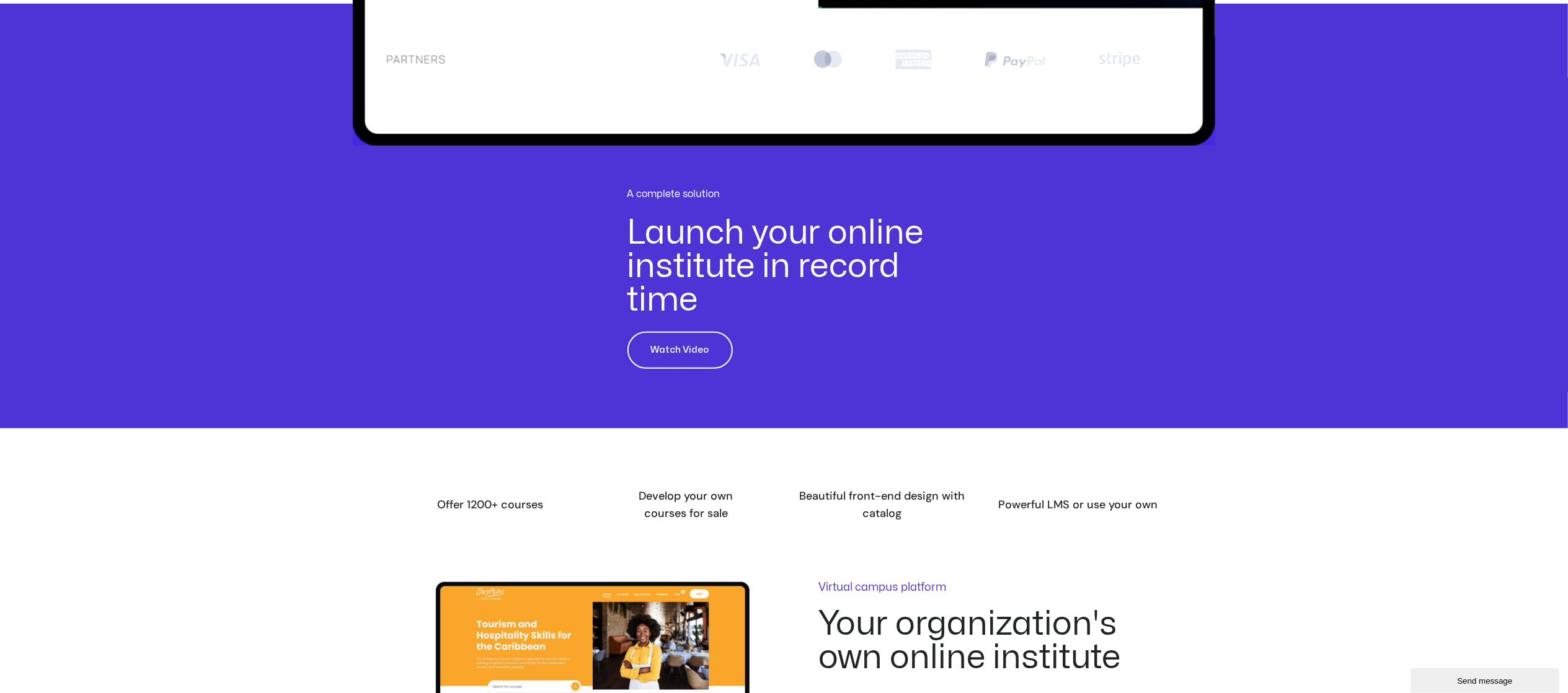 click on "Develop your own courses for sale" at bounding box center [686, 505] 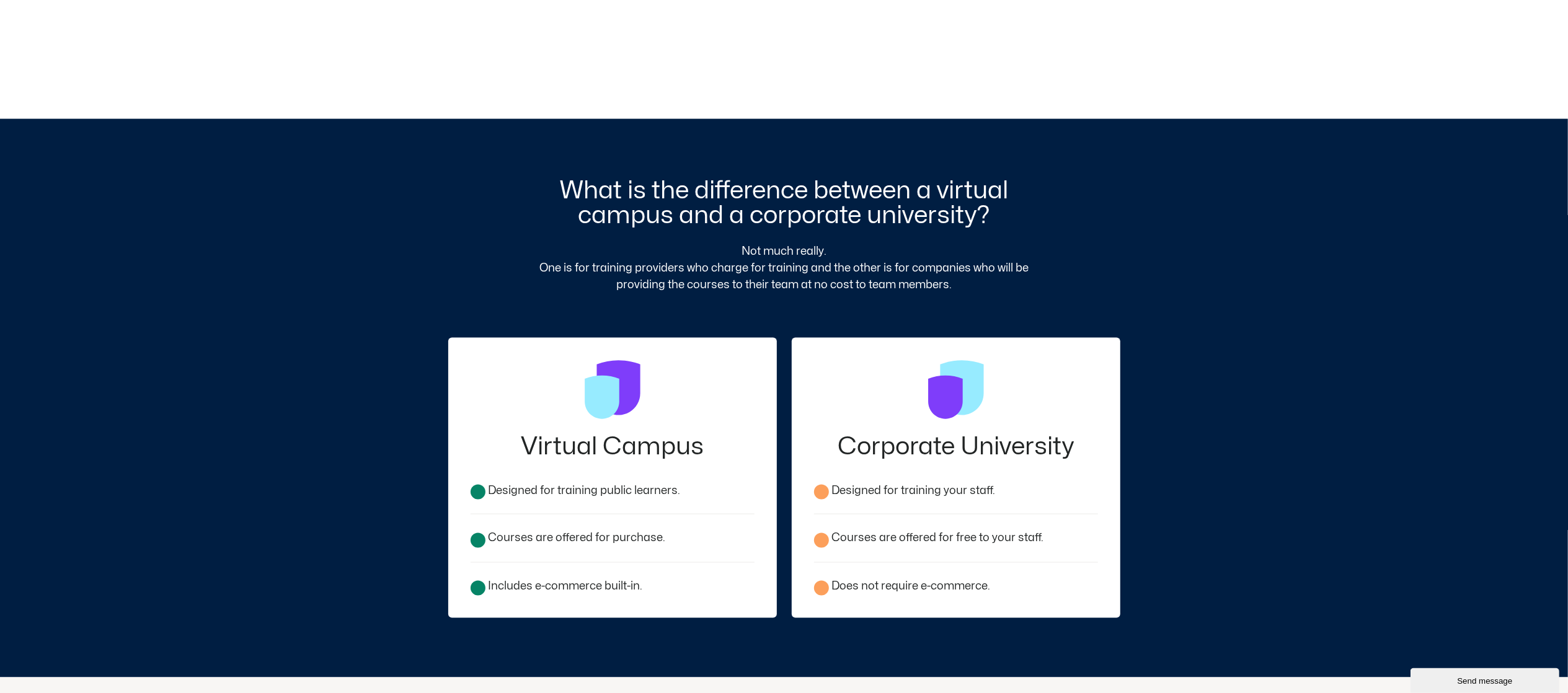 scroll, scrollTop: 1984, scrollLeft: 0, axis: vertical 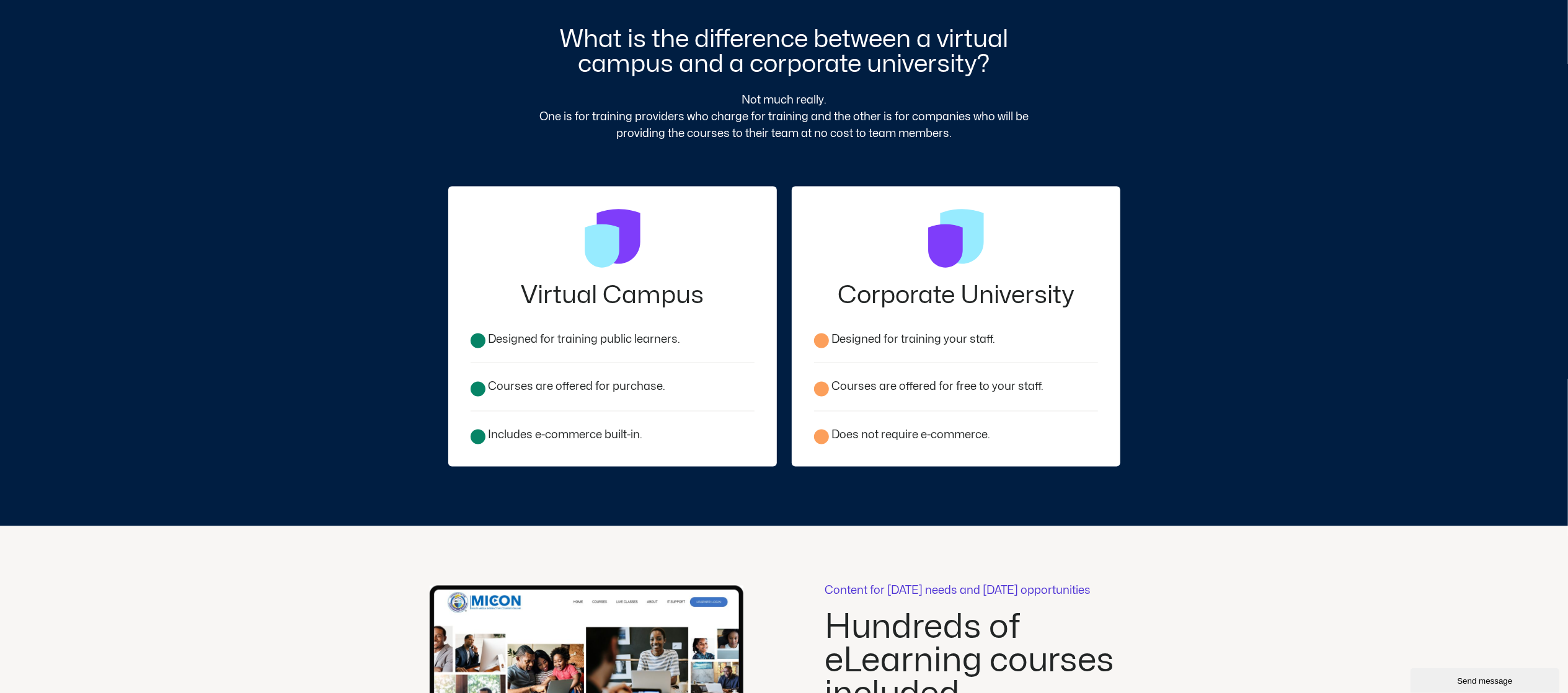 click at bounding box center (613, 246) 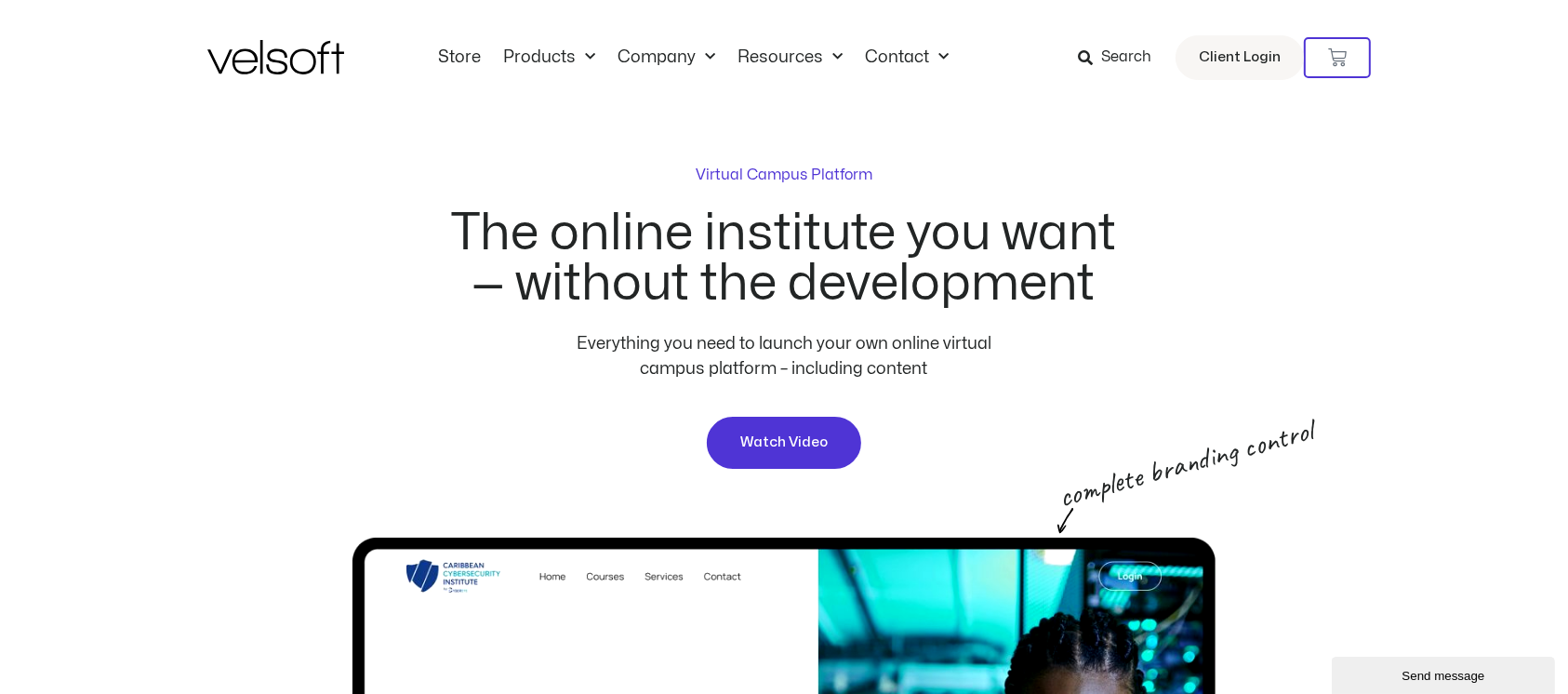 scroll, scrollTop: 0, scrollLeft: 0, axis: both 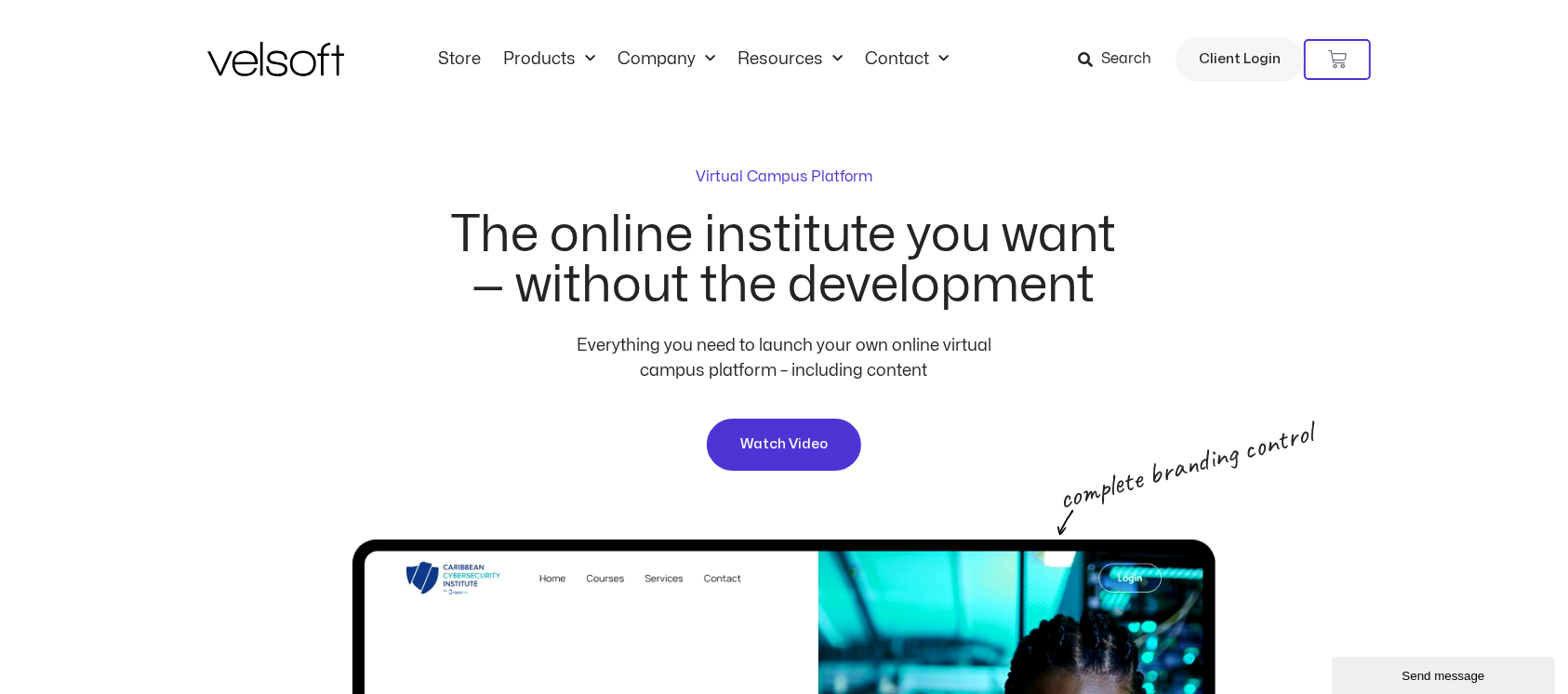 click on "The online institute you want — without the development" at bounding box center (784, 260) 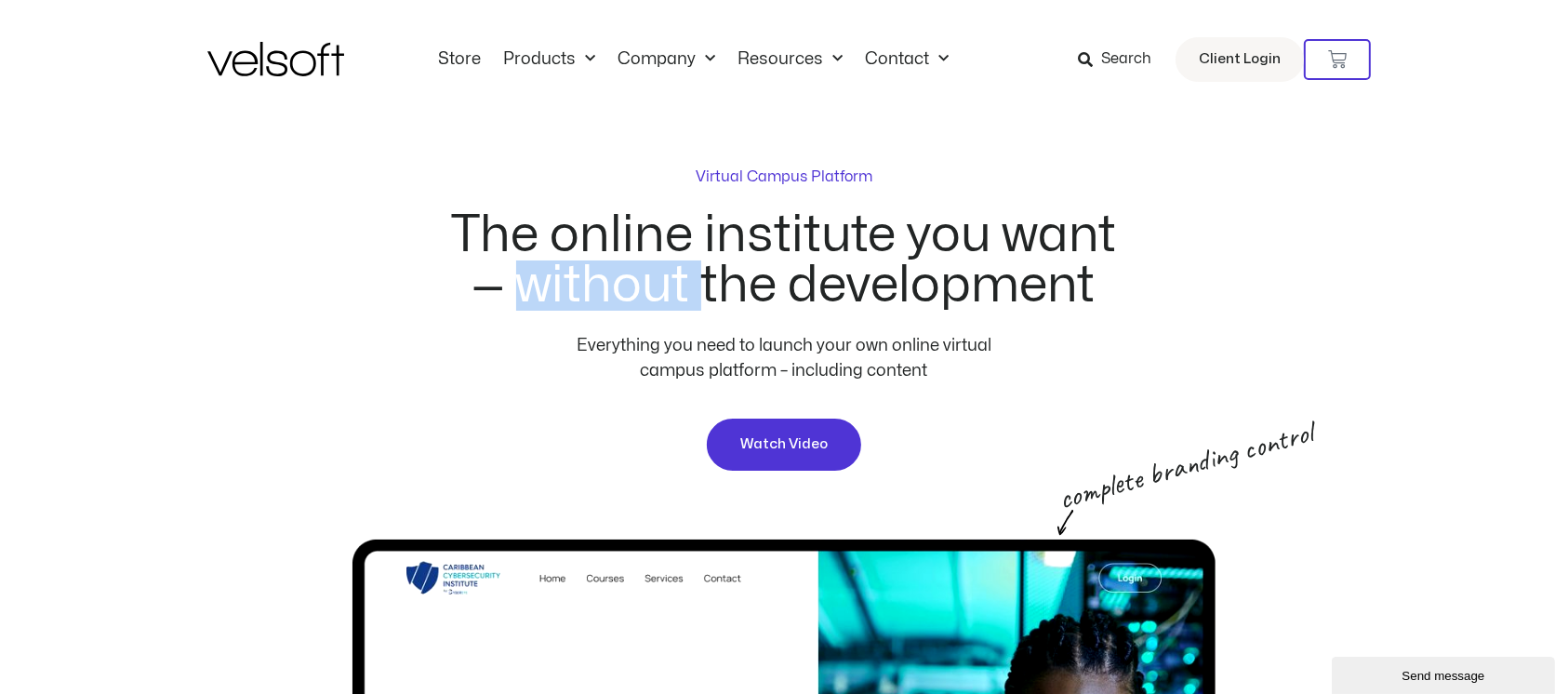 click on "The online institute you want — without the development" at bounding box center [784, 260] 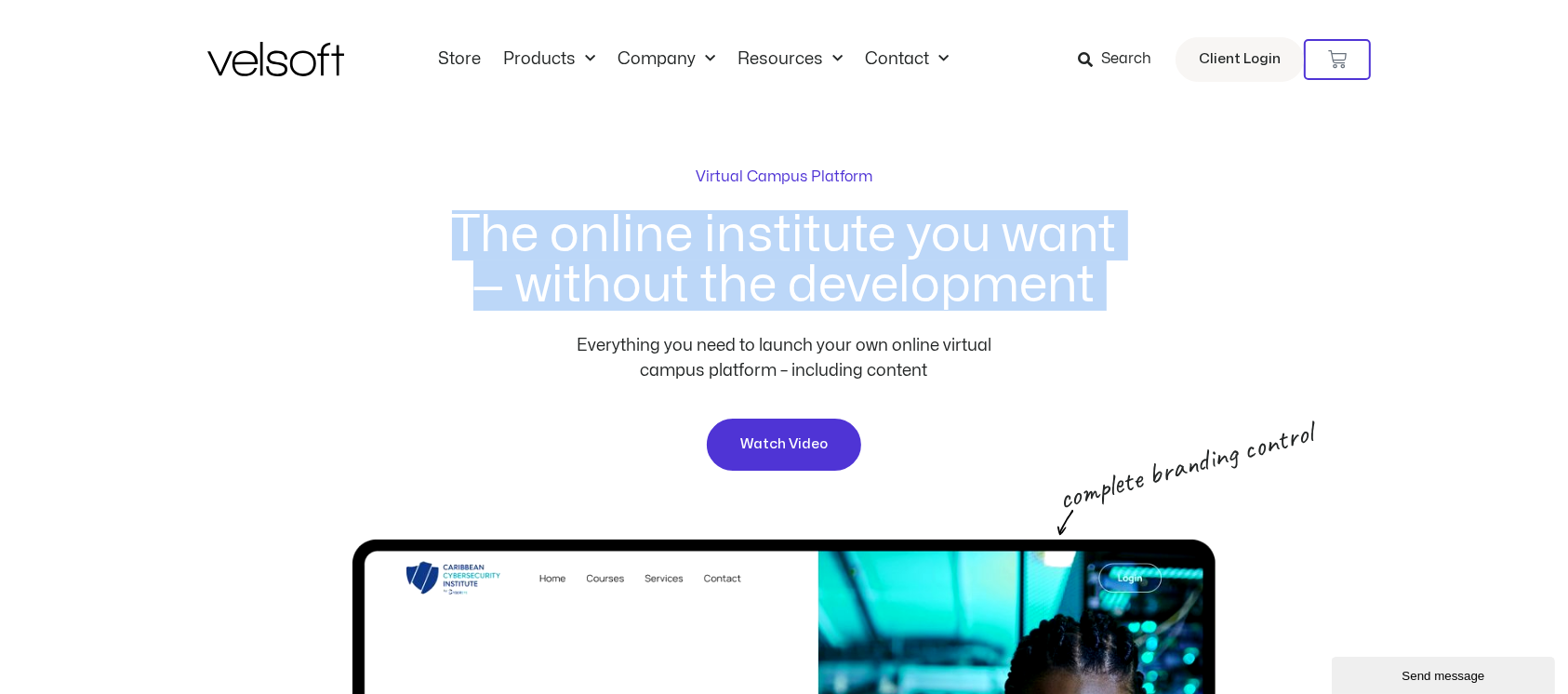 click on "The online institute you want — without the development" at bounding box center [784, 260] 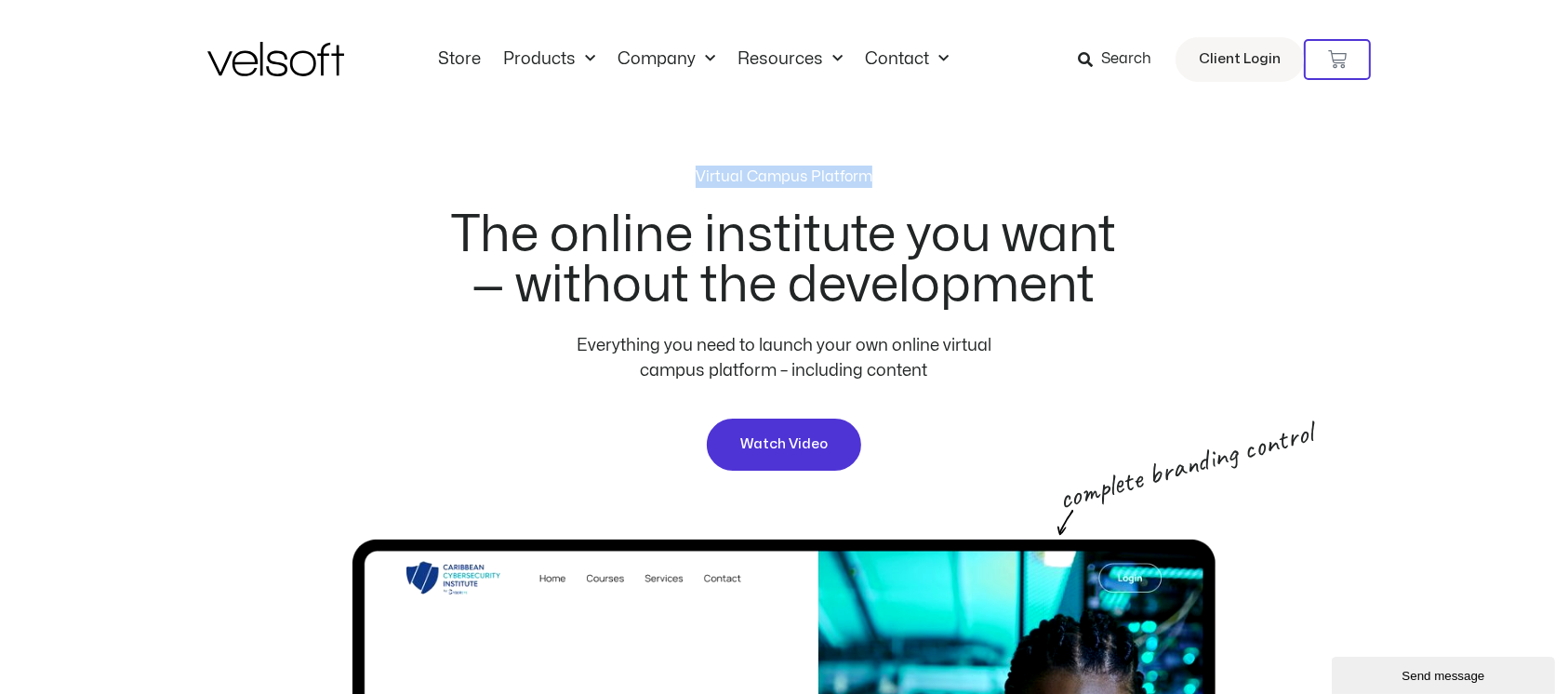 drag, startPoint x: 663, startPoint y: 171, endPoint x: 870, endPoint y: 176, distance: 207.0604 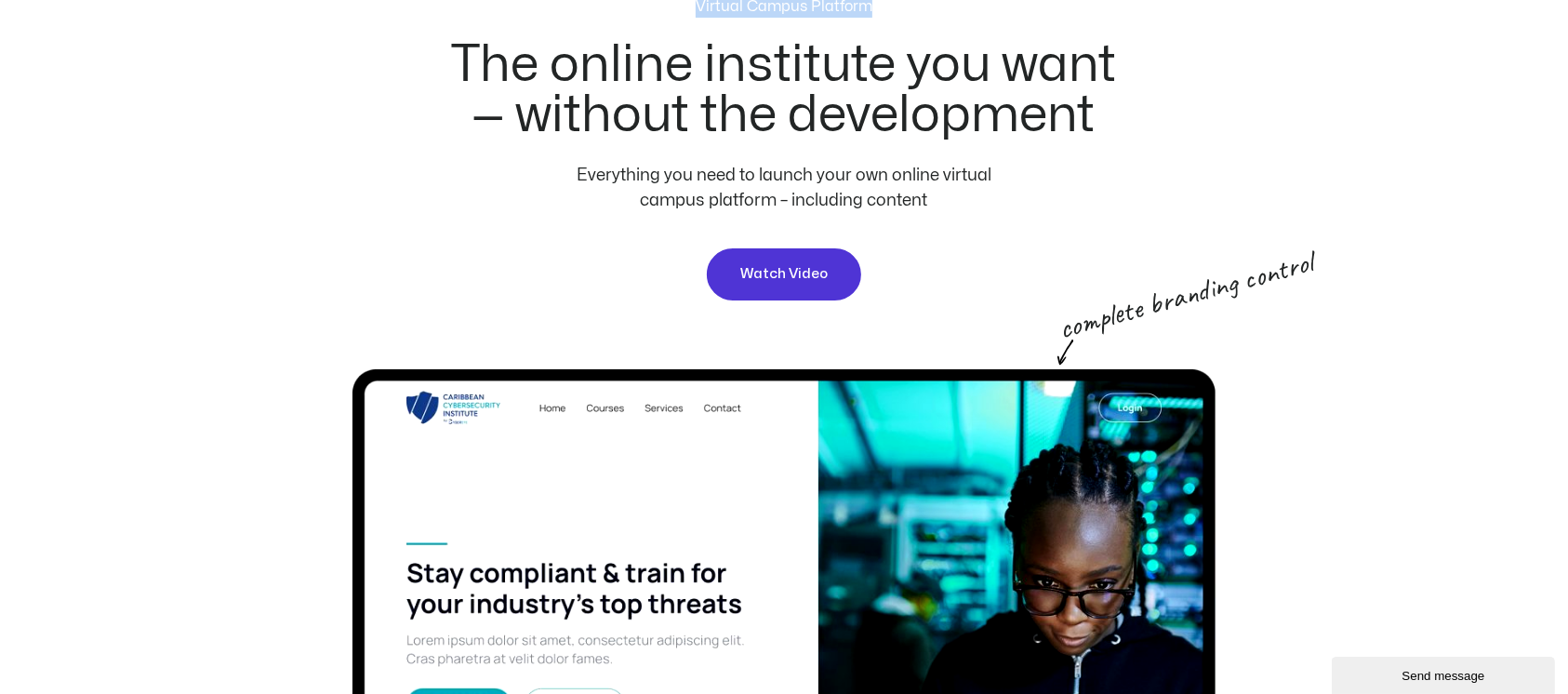 scroll, scrollTop: 0, scrollLeft: 0, axis: both 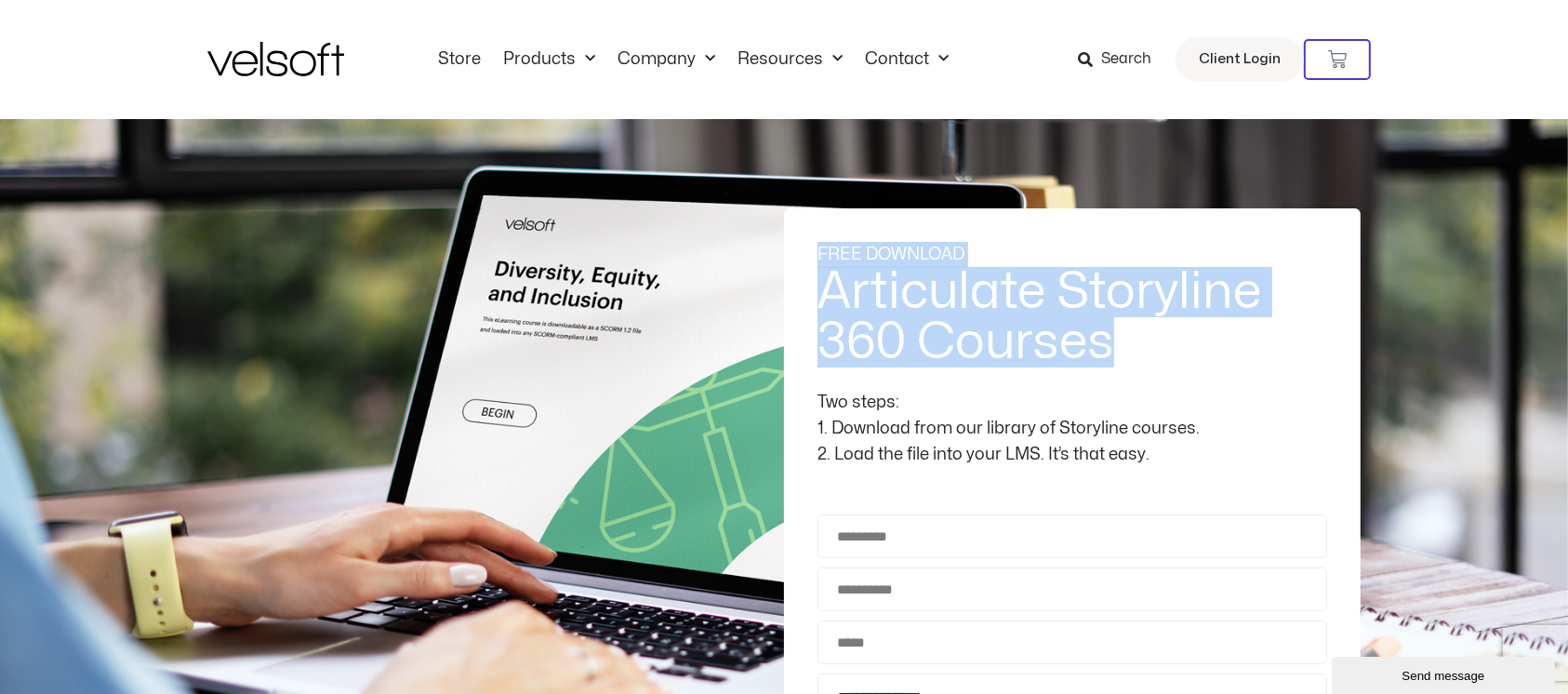 drag, startPoint x: 831, startPoint y: 289, endPoint x: 1125, endPoint y: 333, distance: 297.27428 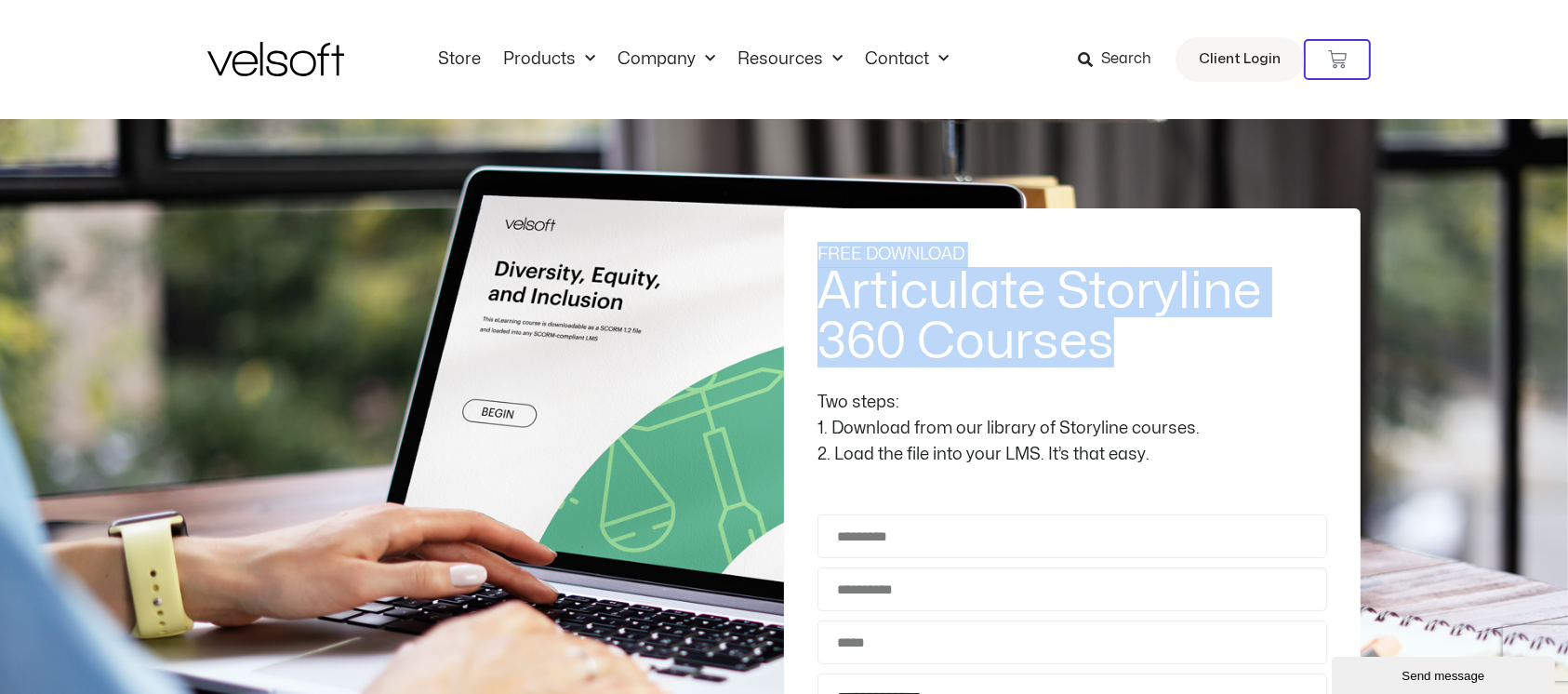 click on "**********" at bounding box center [1072, 532] 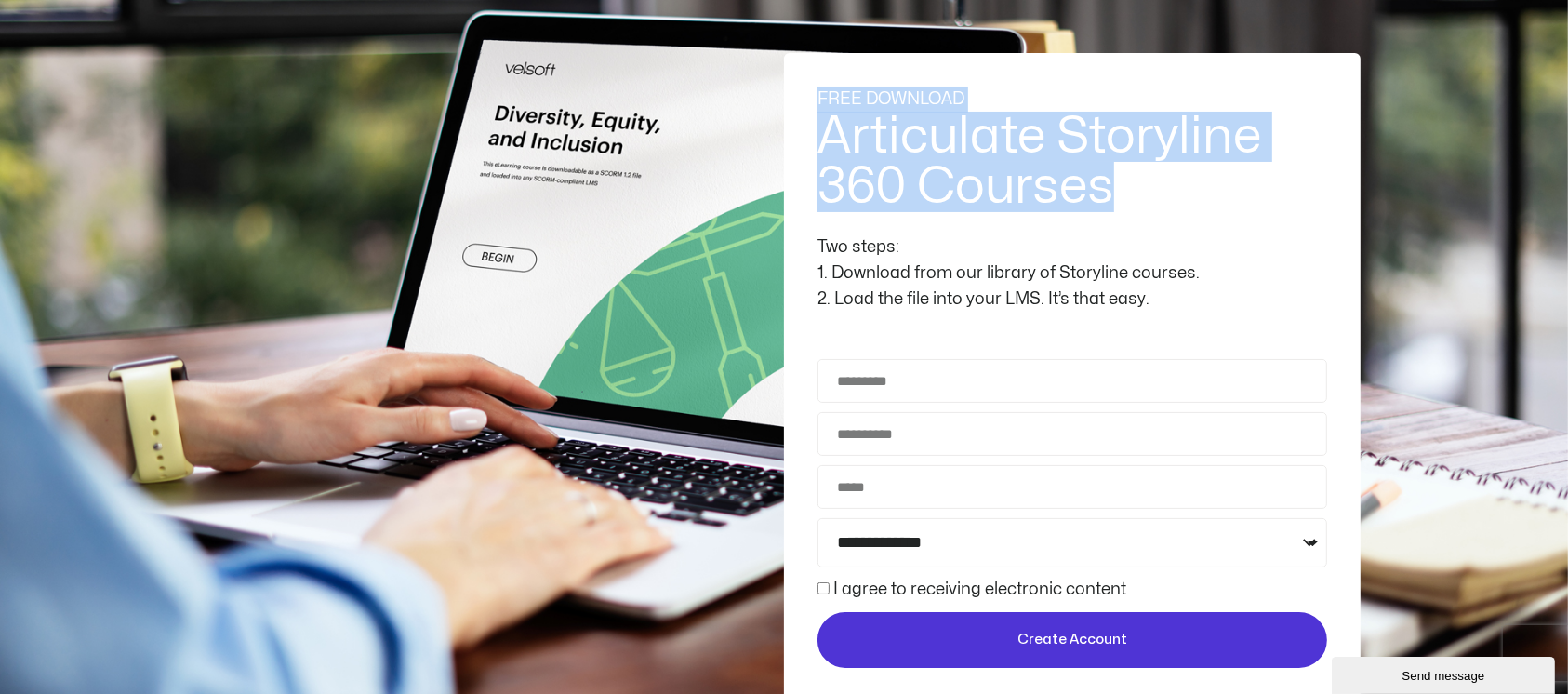 scroll, scrollTop: 0, scrollLeft: 0, axis: both 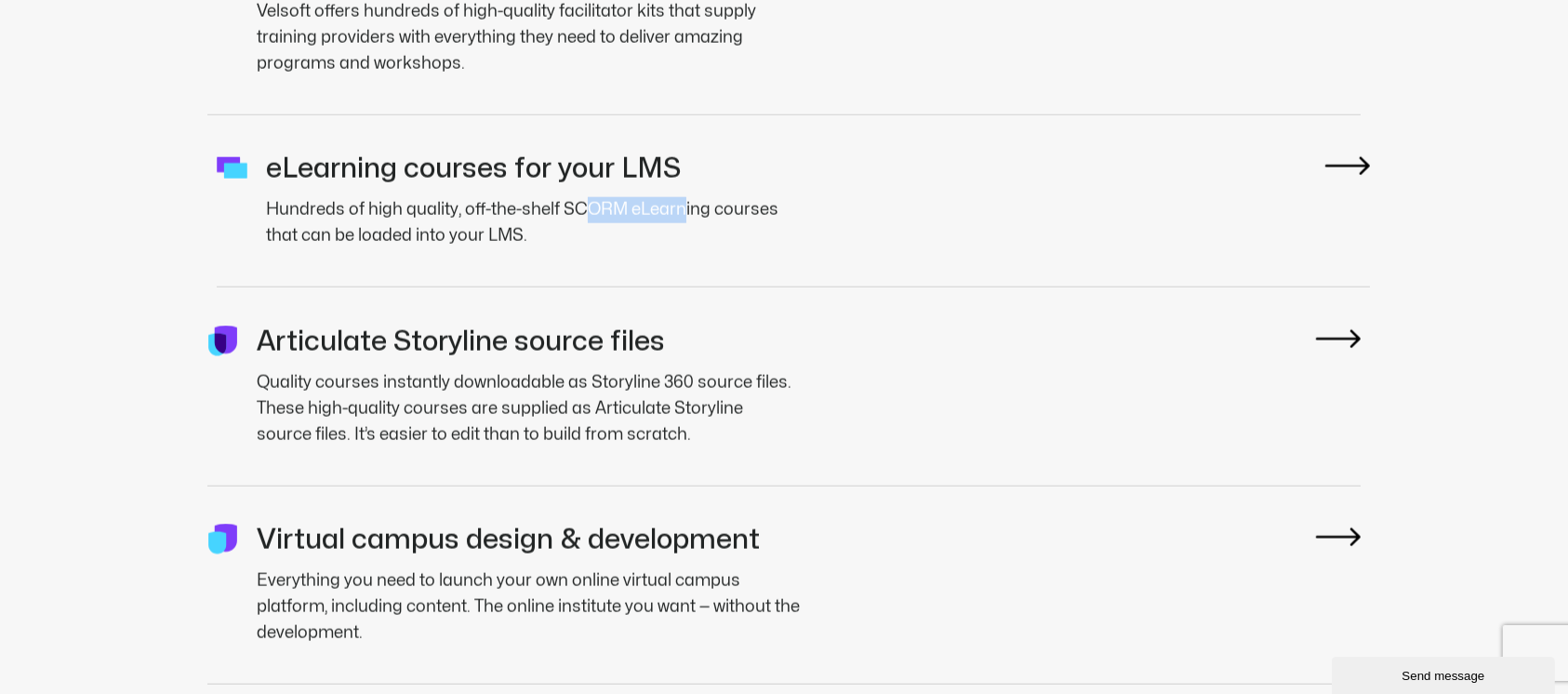 drag, startPoint x: 543, startPoint y: 182, endPoint x: 625, endPoint y: 183, distance: 82.006097 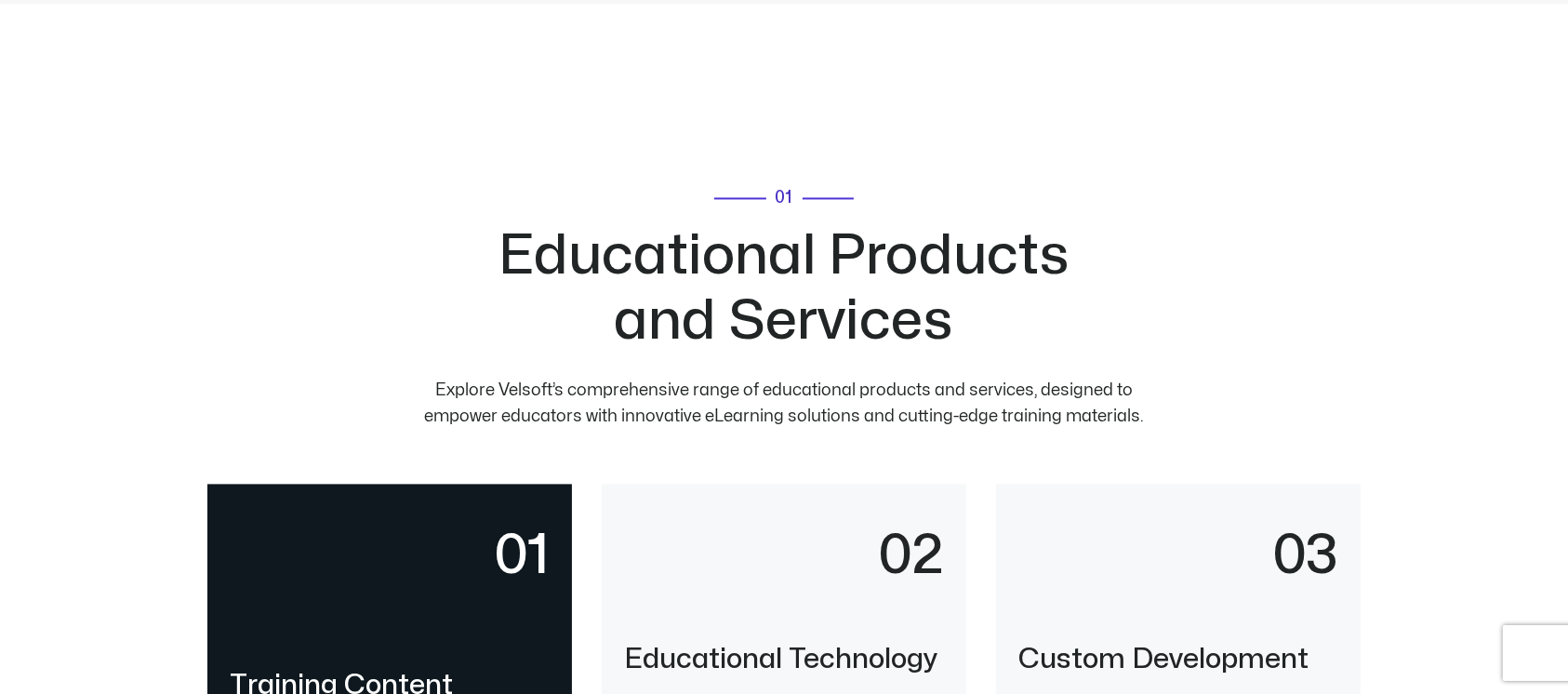 scroll, scrollTop: 4018, scrollLeft: 0, axis: vertical 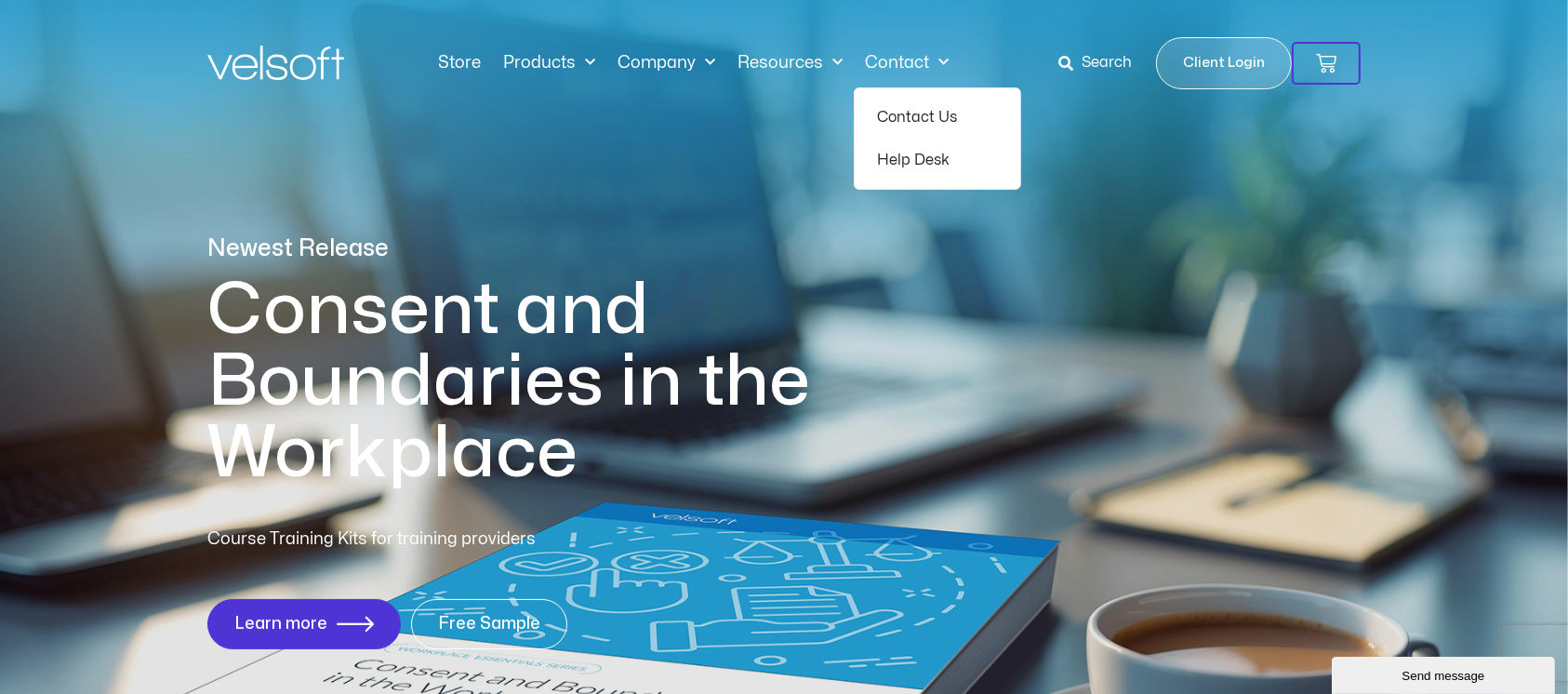 click on "Contact" 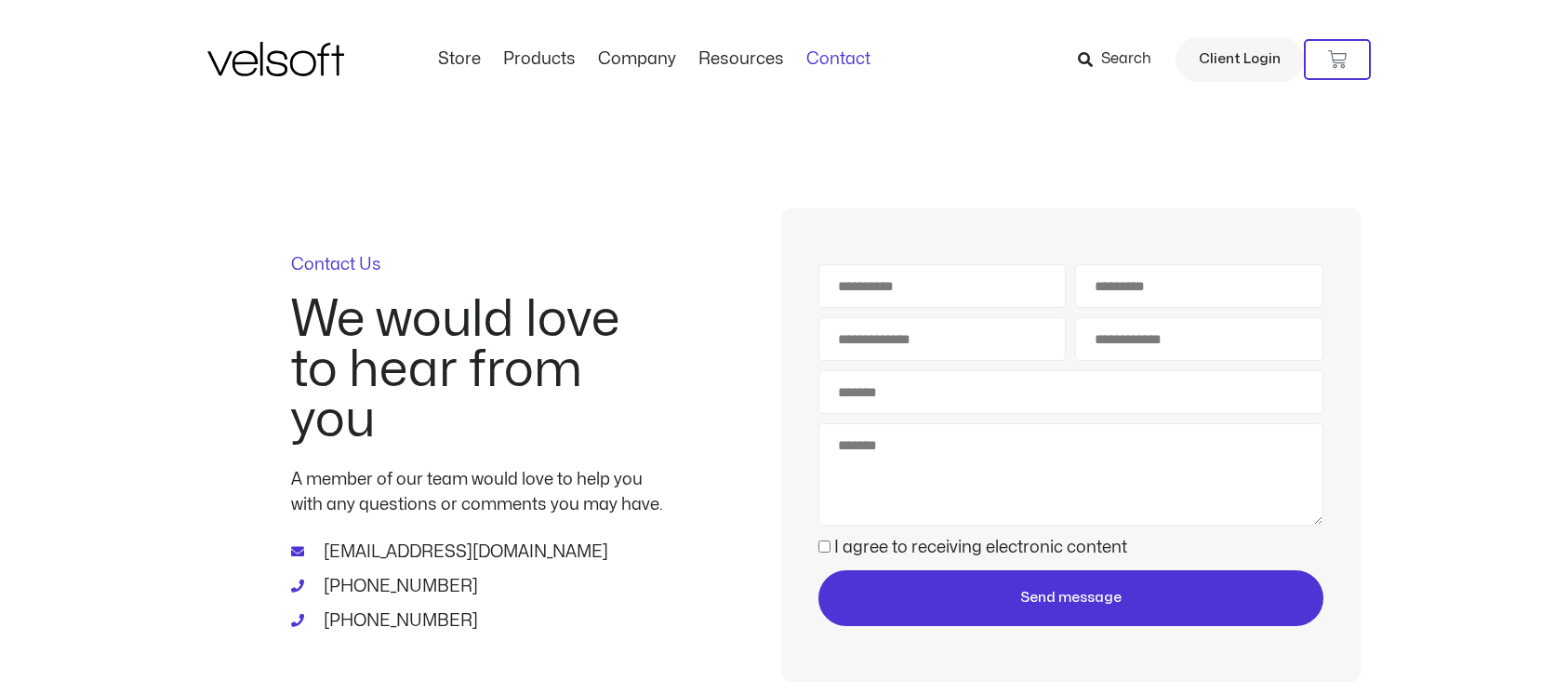 scroll, scrollTop: 0, scrollLeft: 0, axis: both 